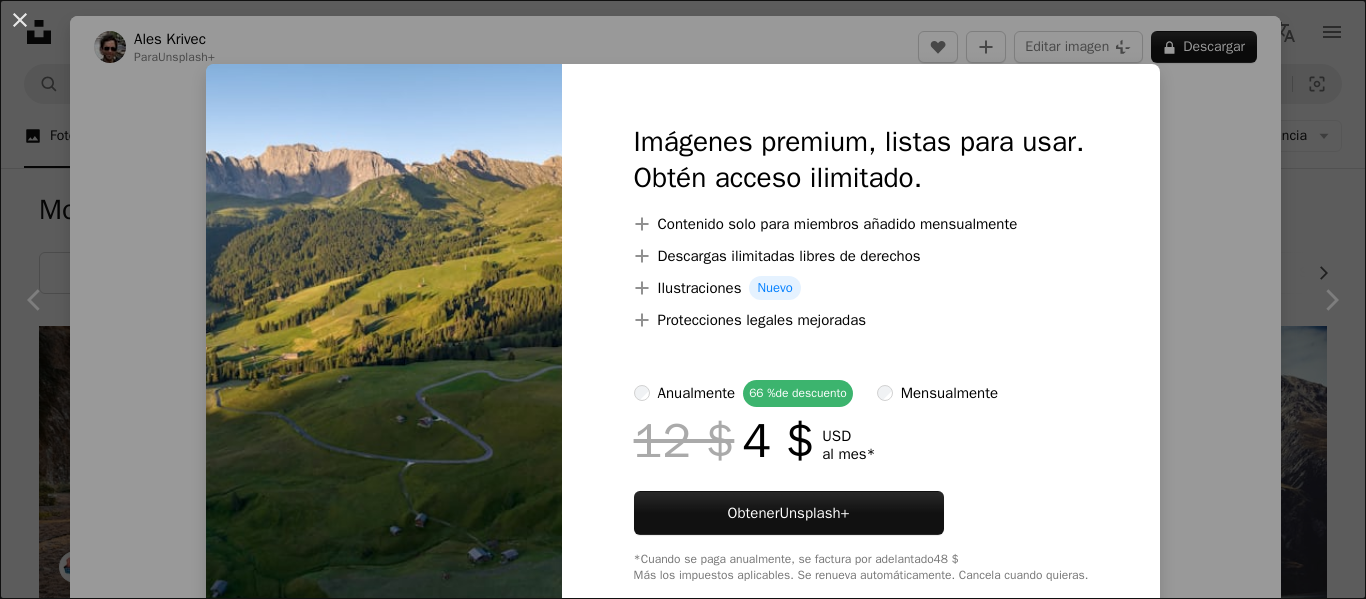 scroll, scrollTop: 380, scrollLeft: 0, axis: vertical 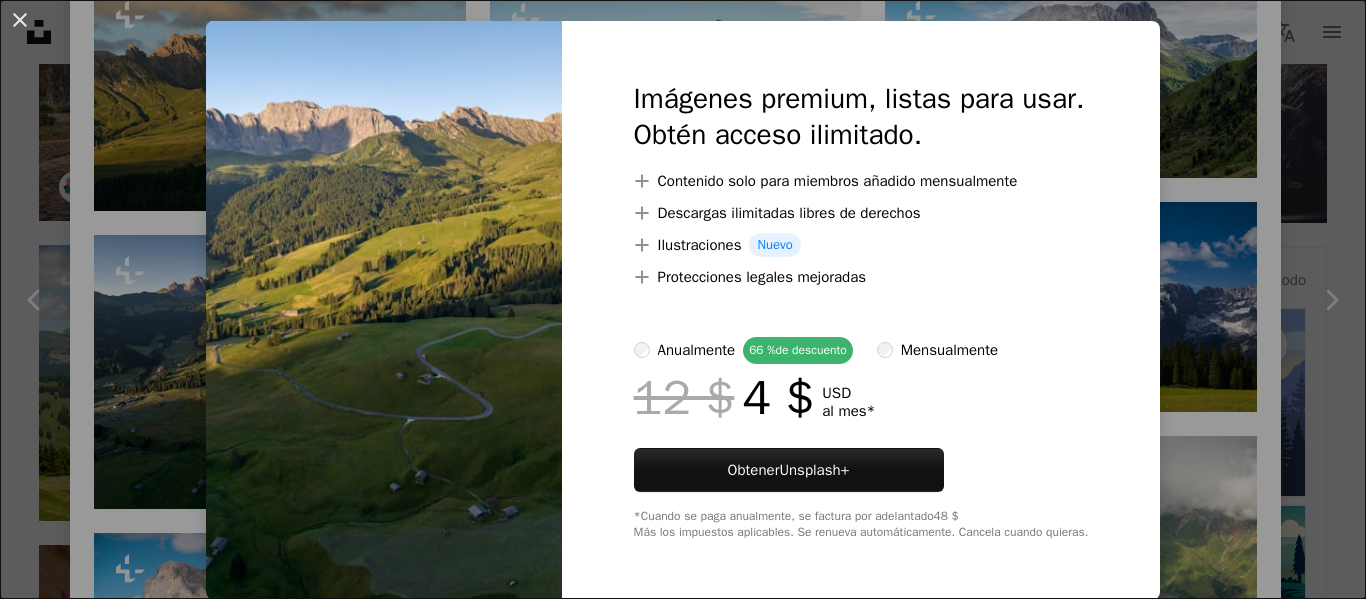 click on "An X shape Imágenes premium, listas para usar. Obtén acceso ilimitado. A plus sign Contenido solo para miembros añadido mensualmente A plus sign Descargas ilimitadas libres de derechos A plus sign Ilustraciones  Nuevo A plus sign Protecciones legales mejoradas anualmente 66 %  de descuento mensualmente 12 $   4 $ USD al mes * Obtener  Unsplash+ *Cuando se paga anualmente, se factura por adelantado  48 $ Más los impuestos aplicables. Se renueva automáticamente. Cancela cuando quieras." at bounding box center (683, 299) 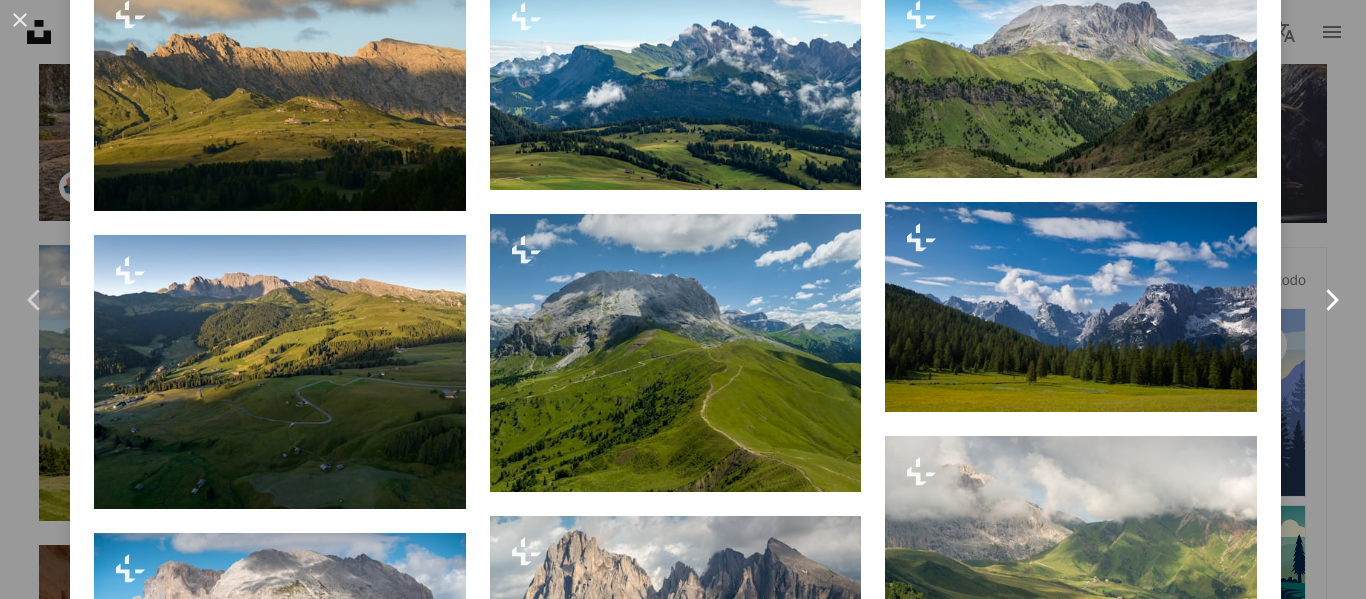 click on "Chevron right" at bounding box center [1331, 300] 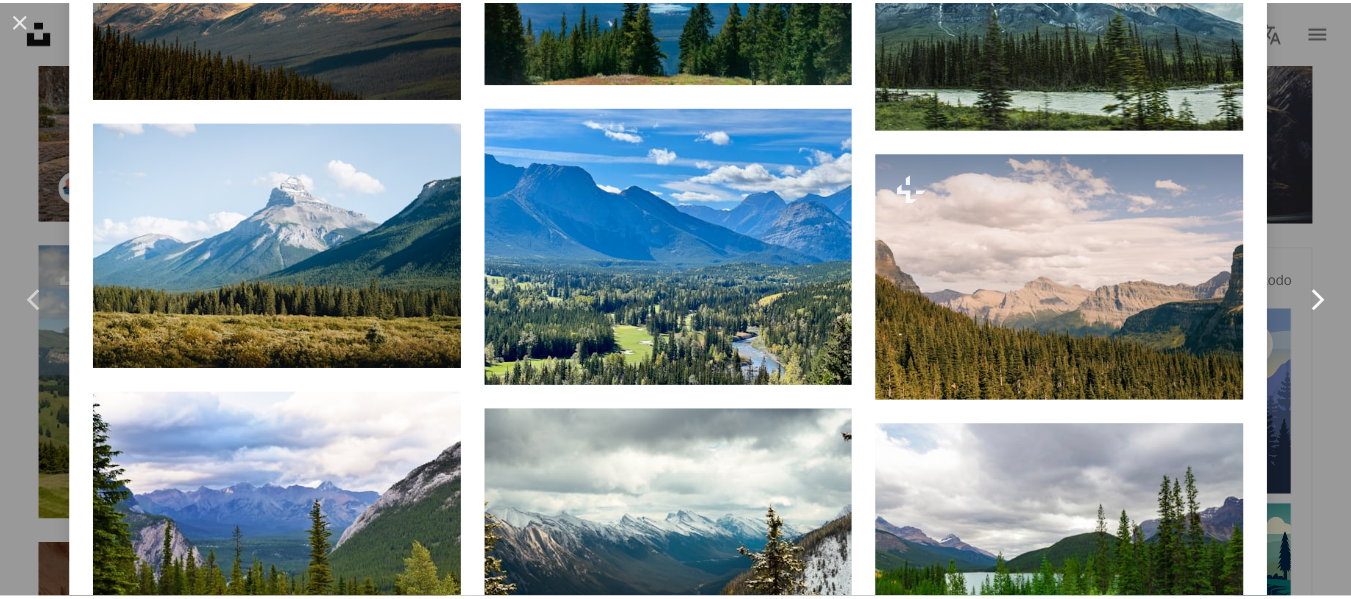 scroll, scrollTop: 0, scrollLeft: 0, axis: both 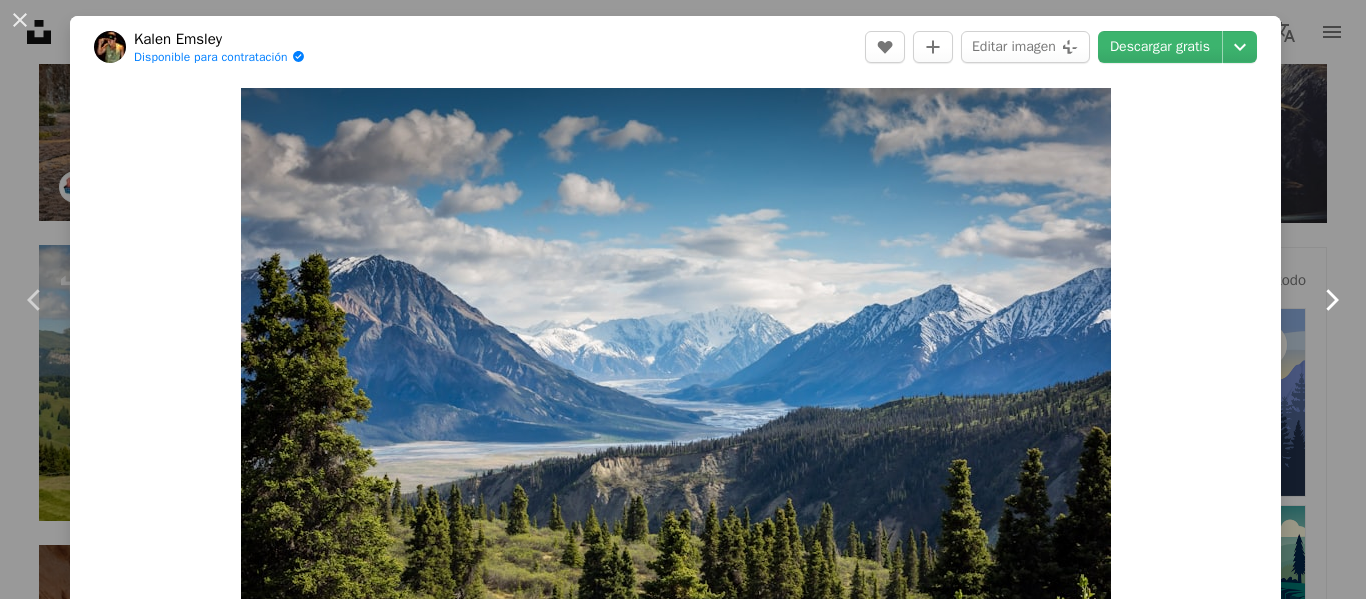 click on "Chevron right" at bounding box center [1331, 300] 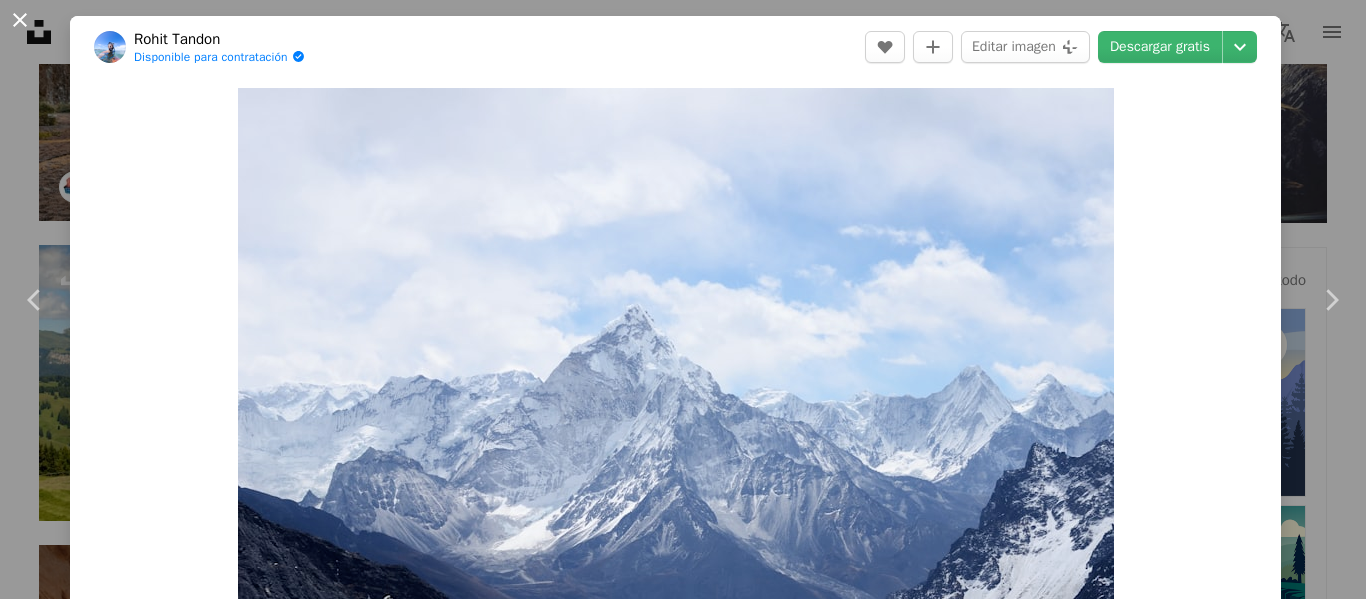 click on "An X shape" at bounding box center (20, 20) 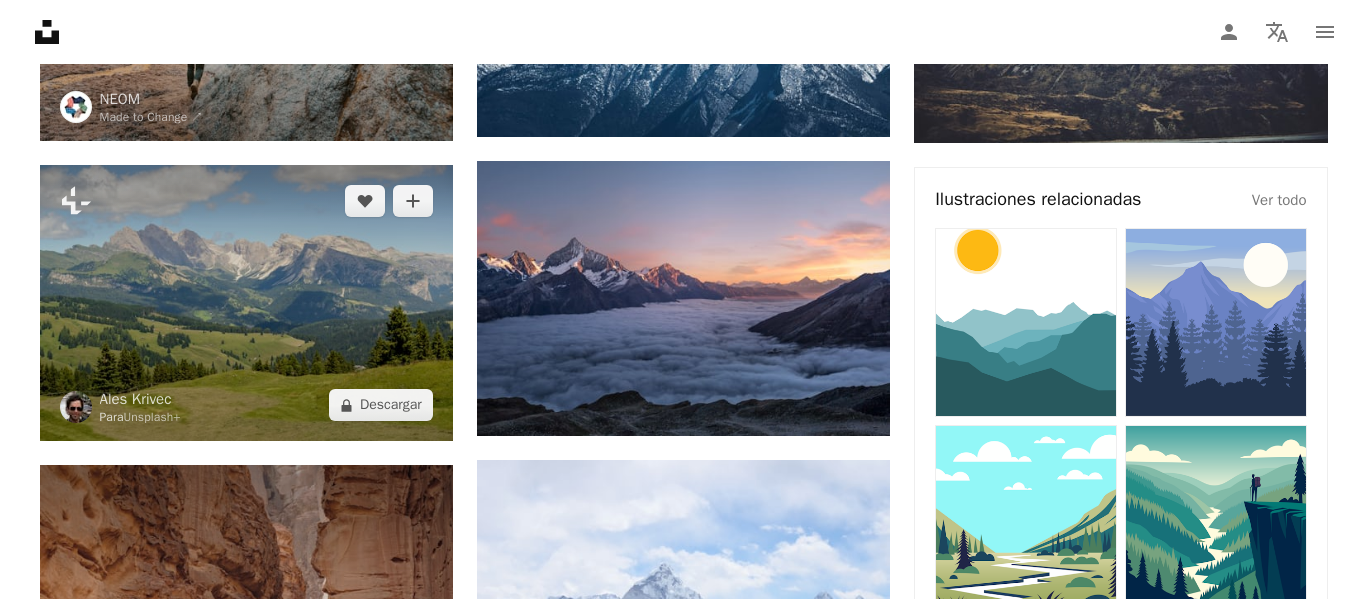 scroll, scrollTop: 453, scrollLeft: 0, axis: vertical 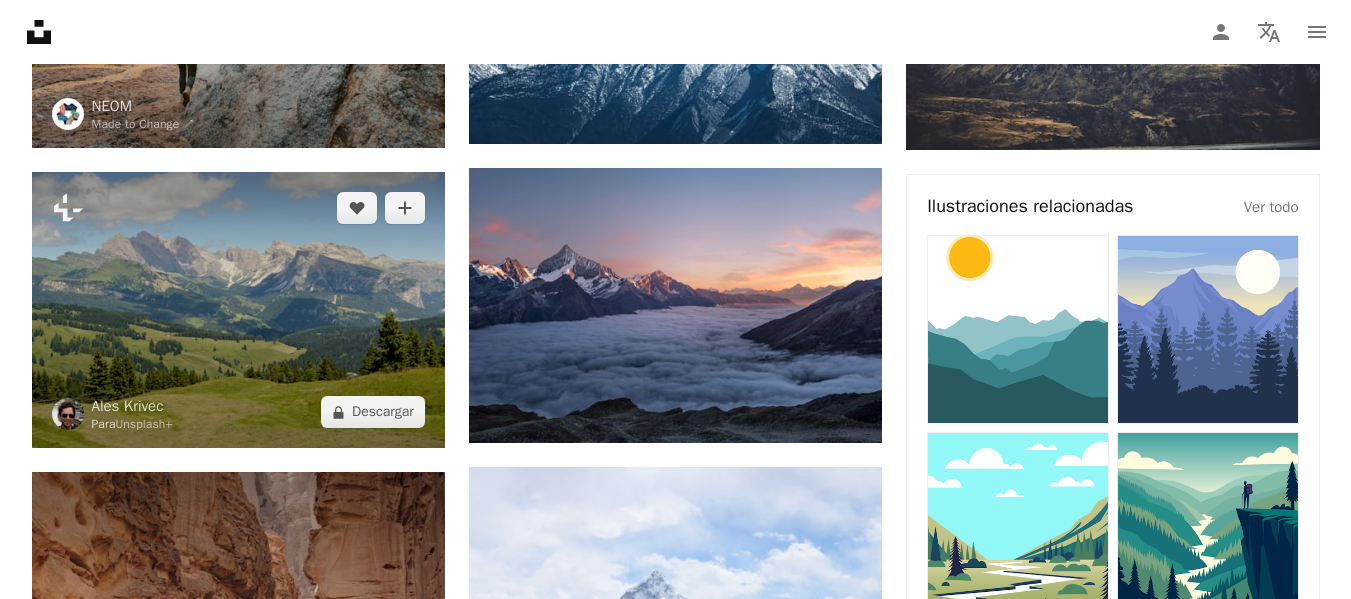 click at bounding box center [238, 310] 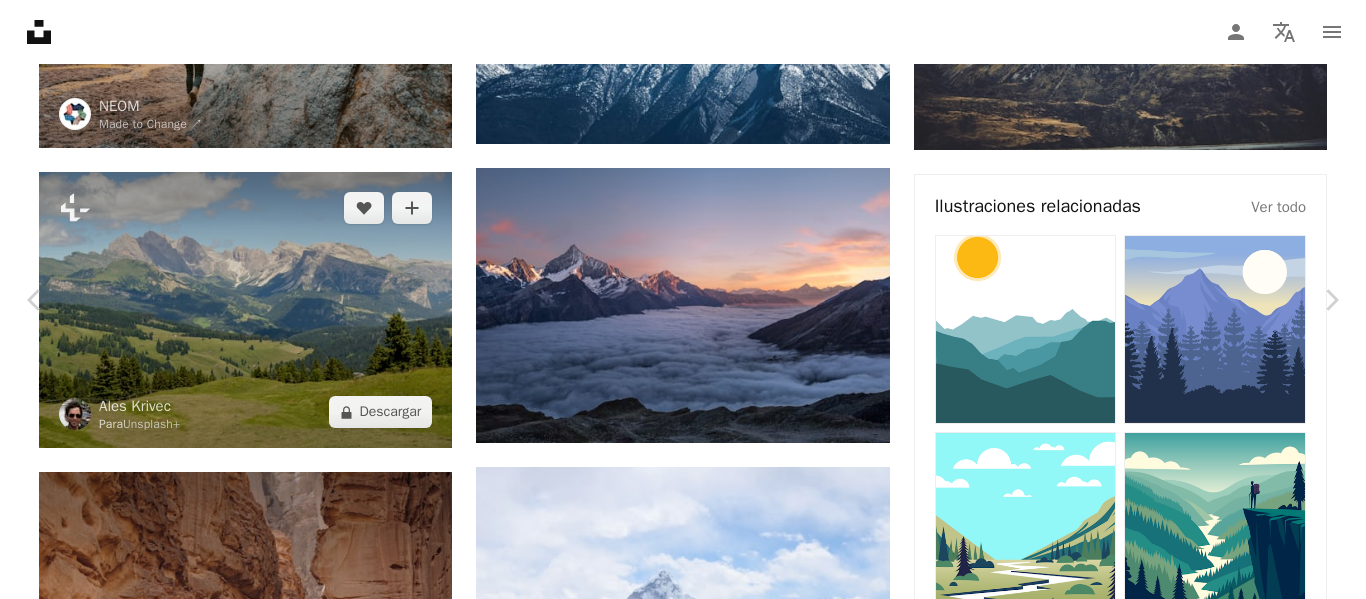 scroll, scrollTop: 1962, scrollLeft: 0, axis: vertical 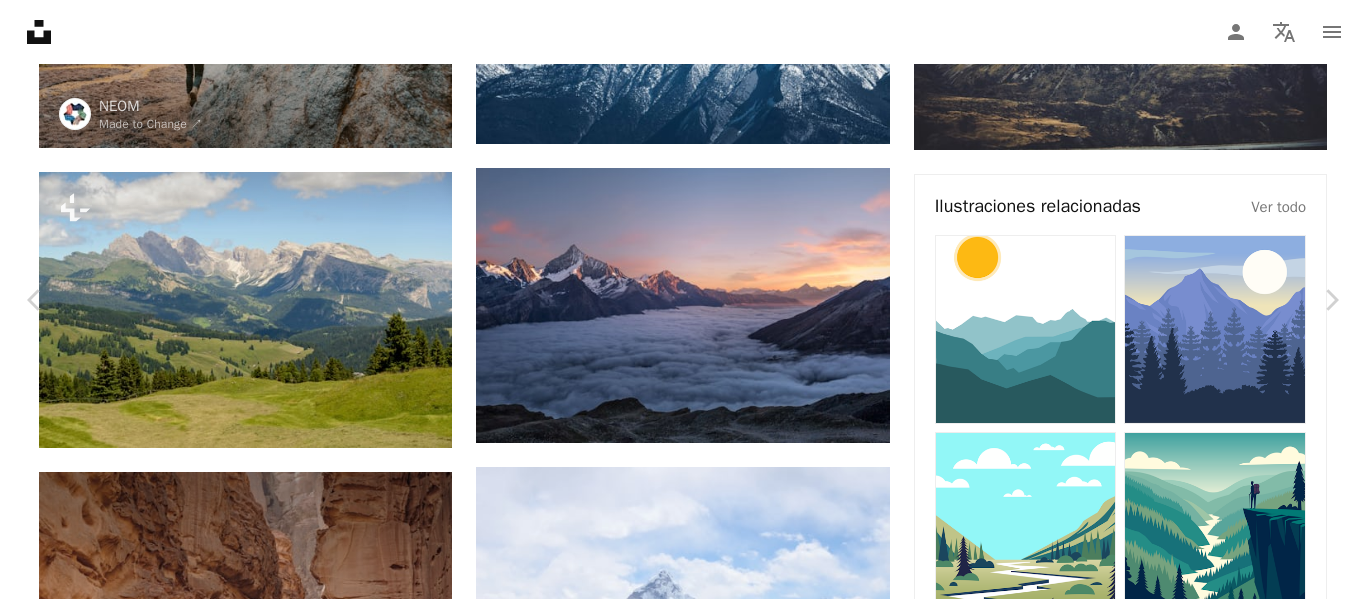 click on "An X shape" at bounding box center (20, 20) 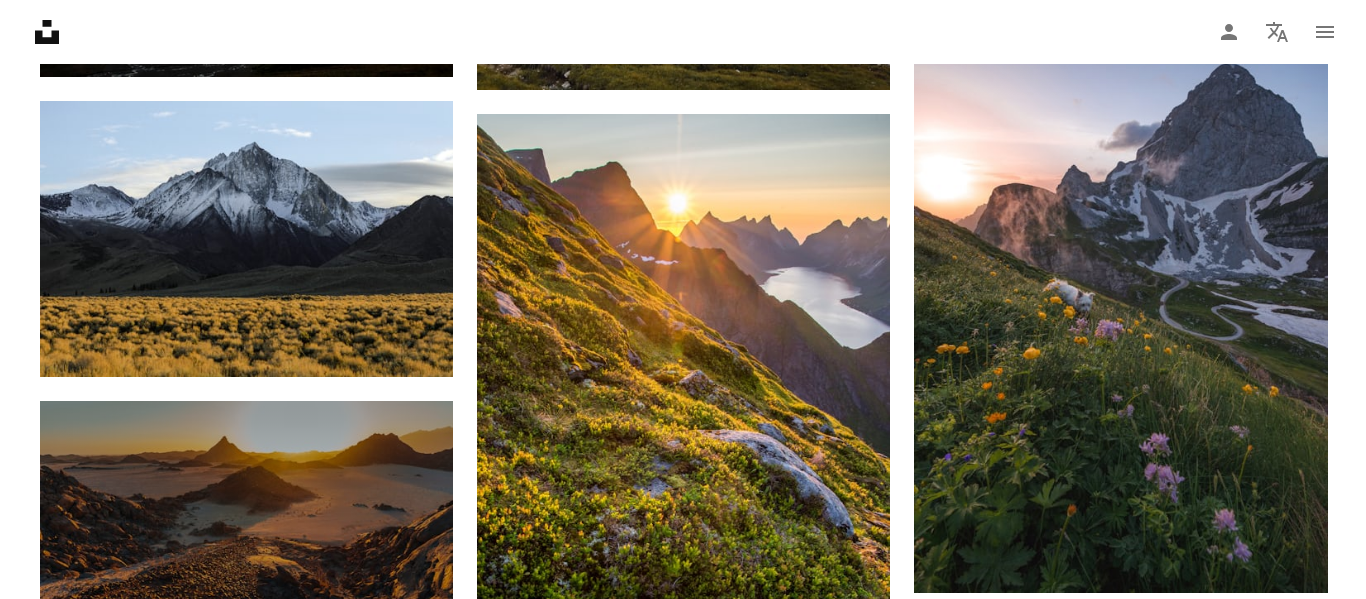 scroll, scrollTop: 2319, scrollLeft: 0, axis: vertical 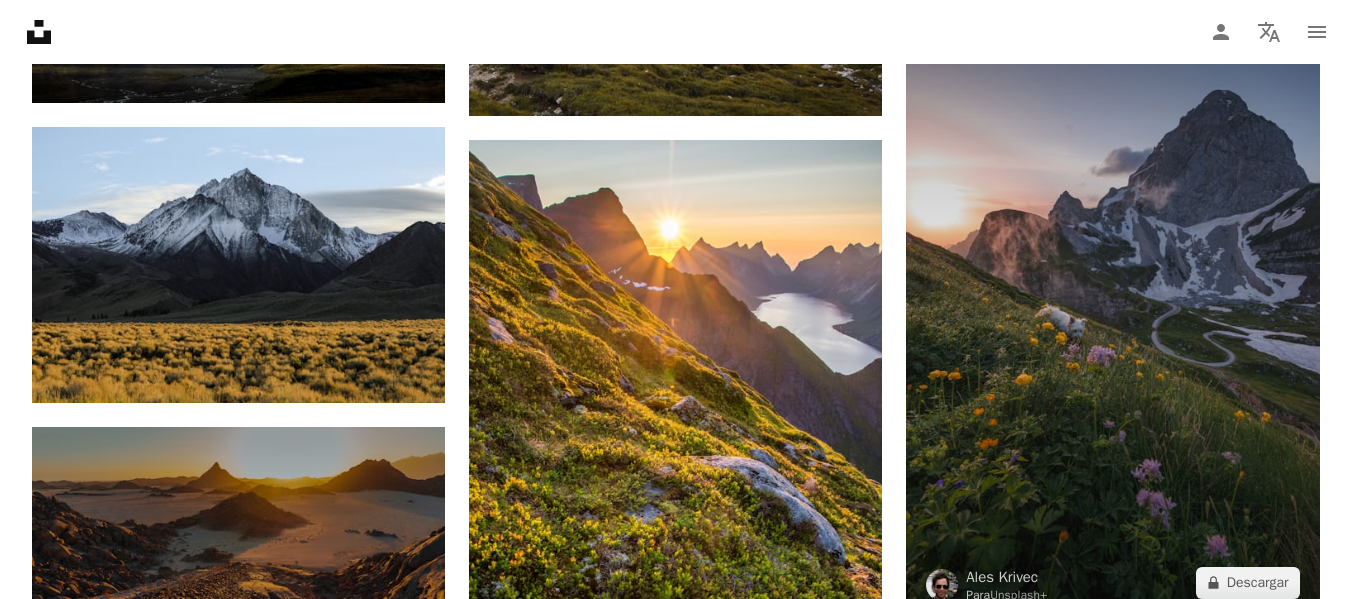 click at bounding box center [1112, 308] 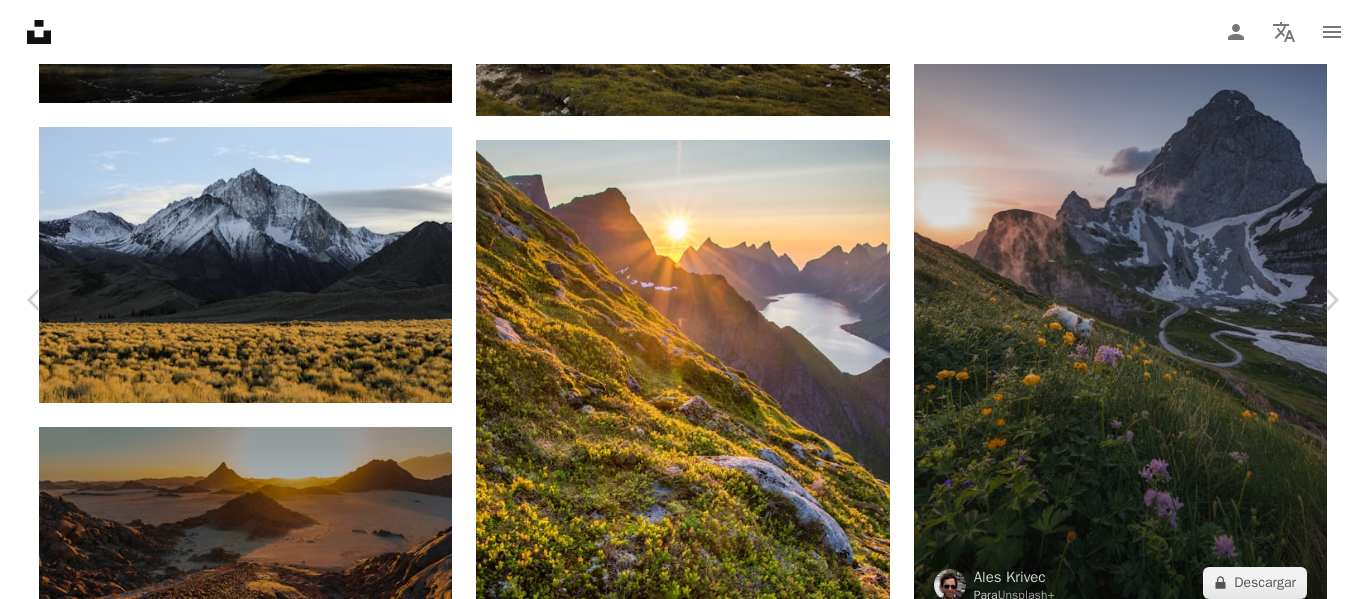 scroll, scrollTop: 997, scrollLeft: 0, axis: vertical 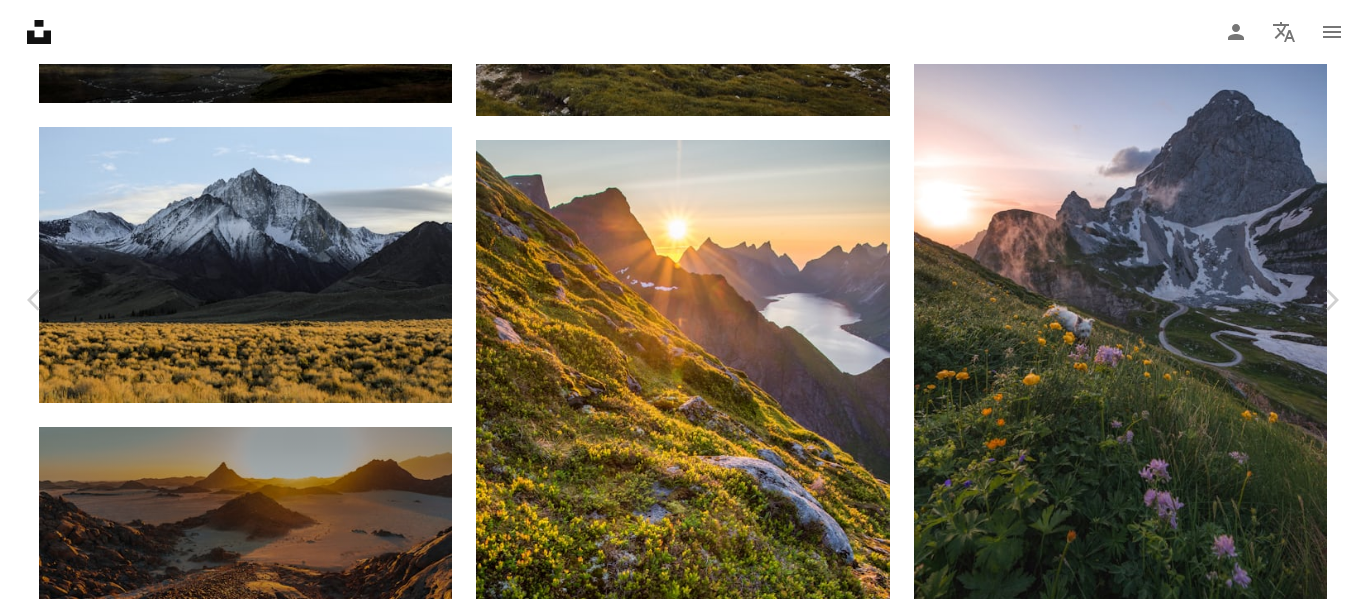 click at bounding box center [315, 3687] 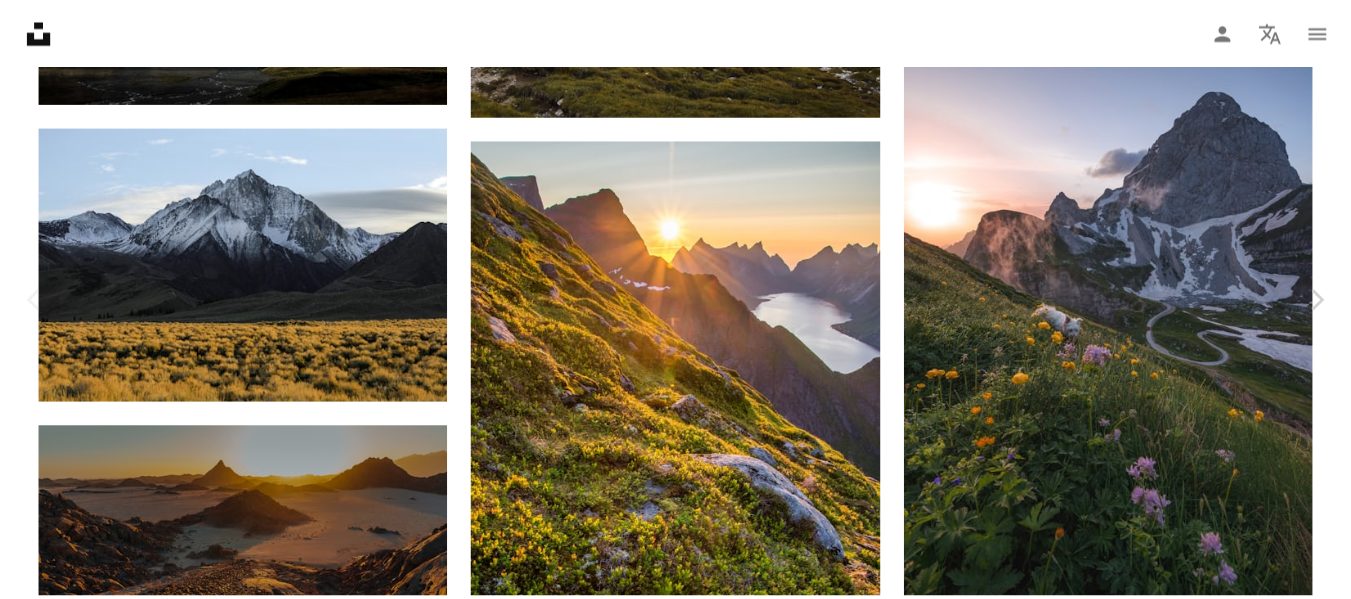 scroll, scrollTop: 0, scrollLeft: 0, axis: both 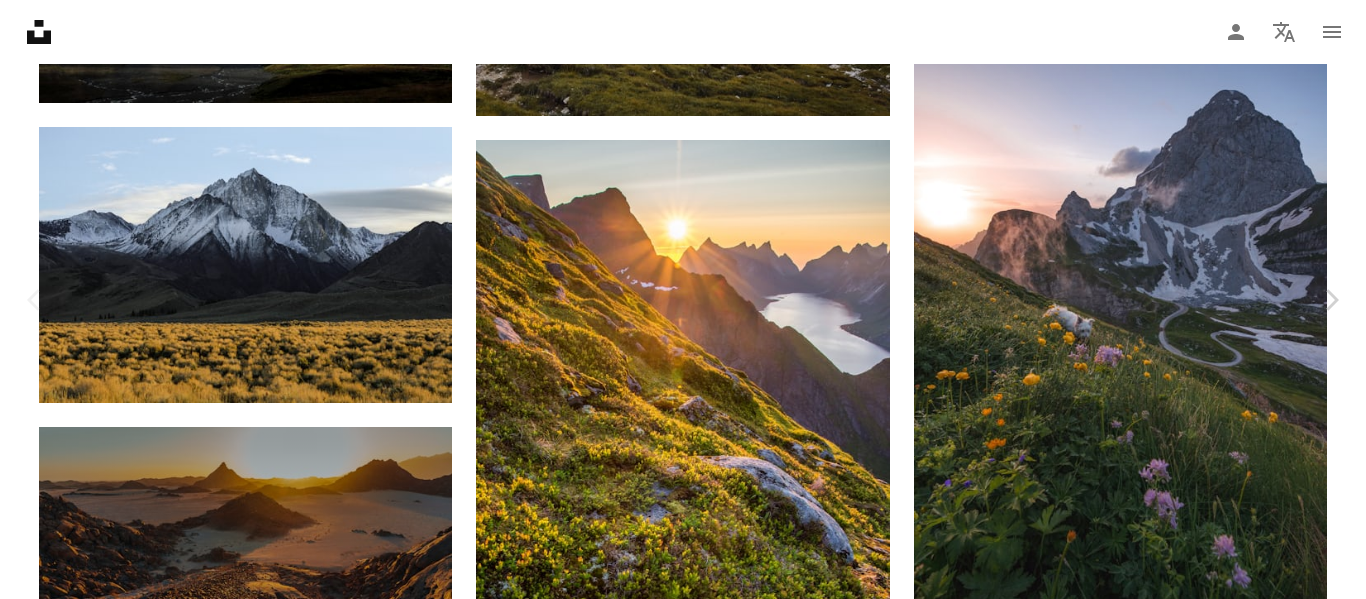 click on "An X shape" at bounding box center [20, 20] 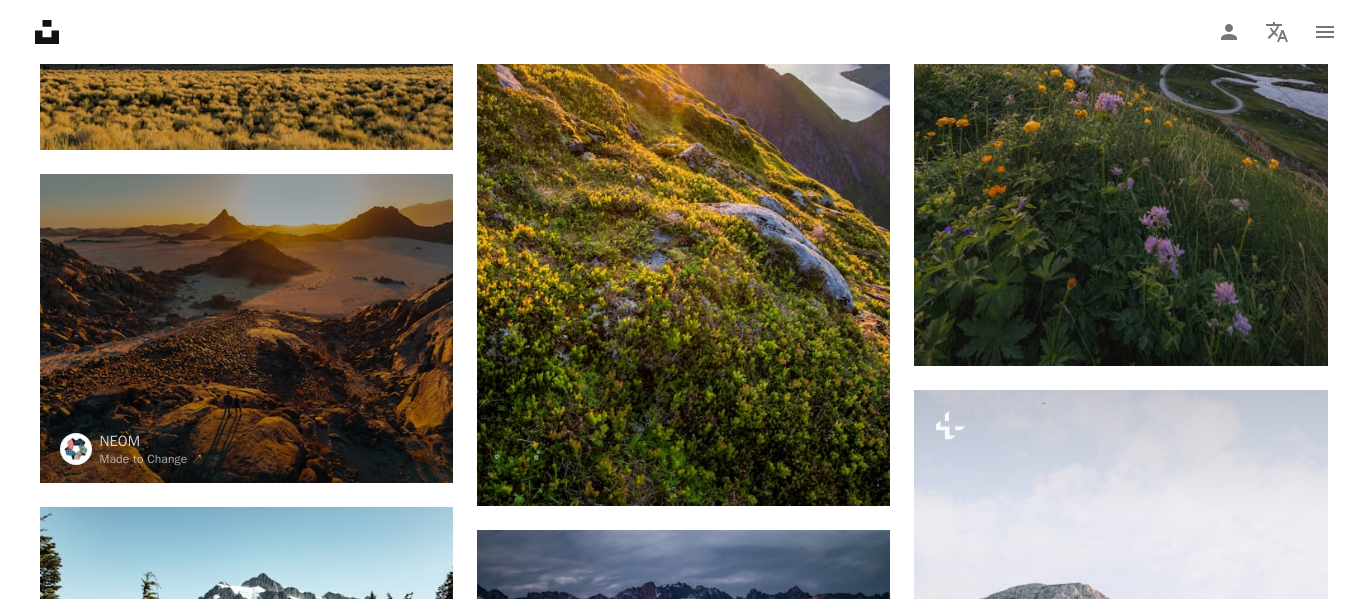 scroll, scrollTop: 2533, scrollLeft: 0, axis: vertical 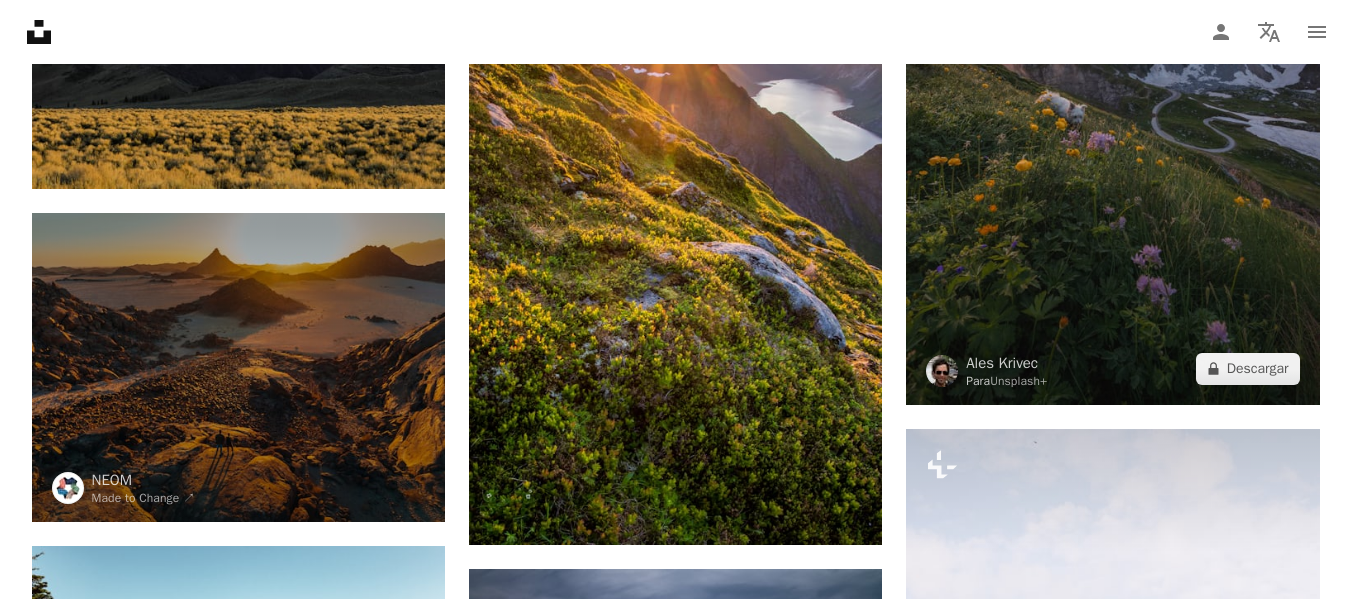 click at bounding box center (1112, 94) 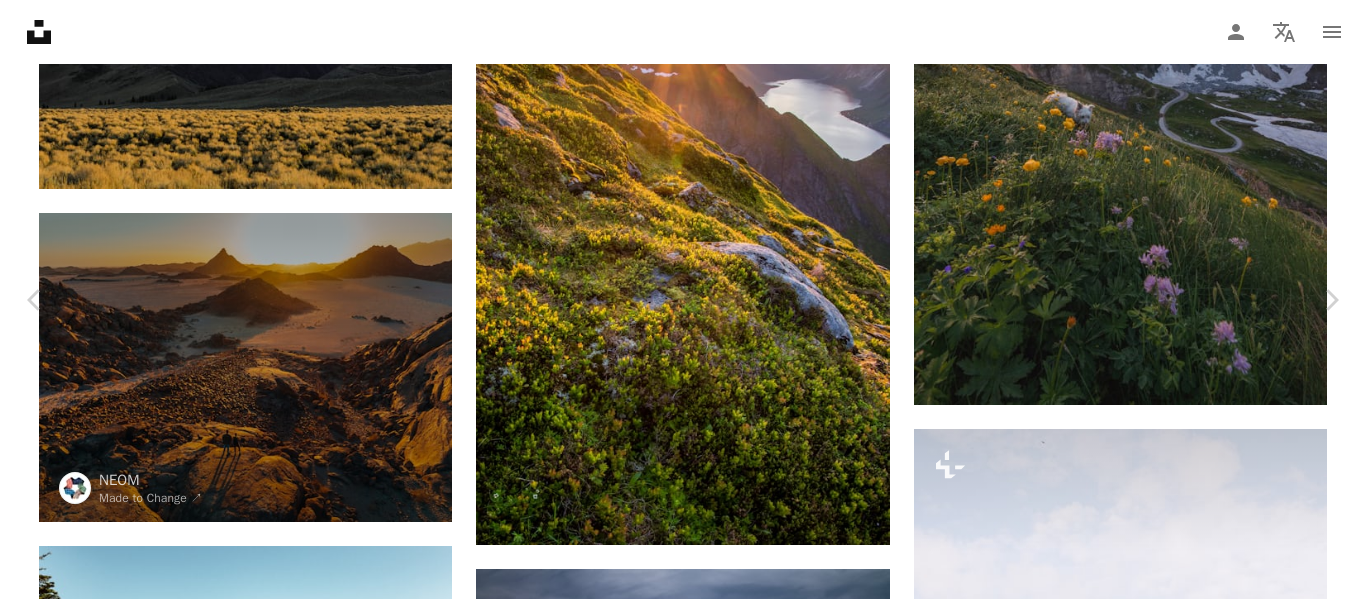 scroll, scrollTop: 4859, scrollLeft: 0, axis: vertical 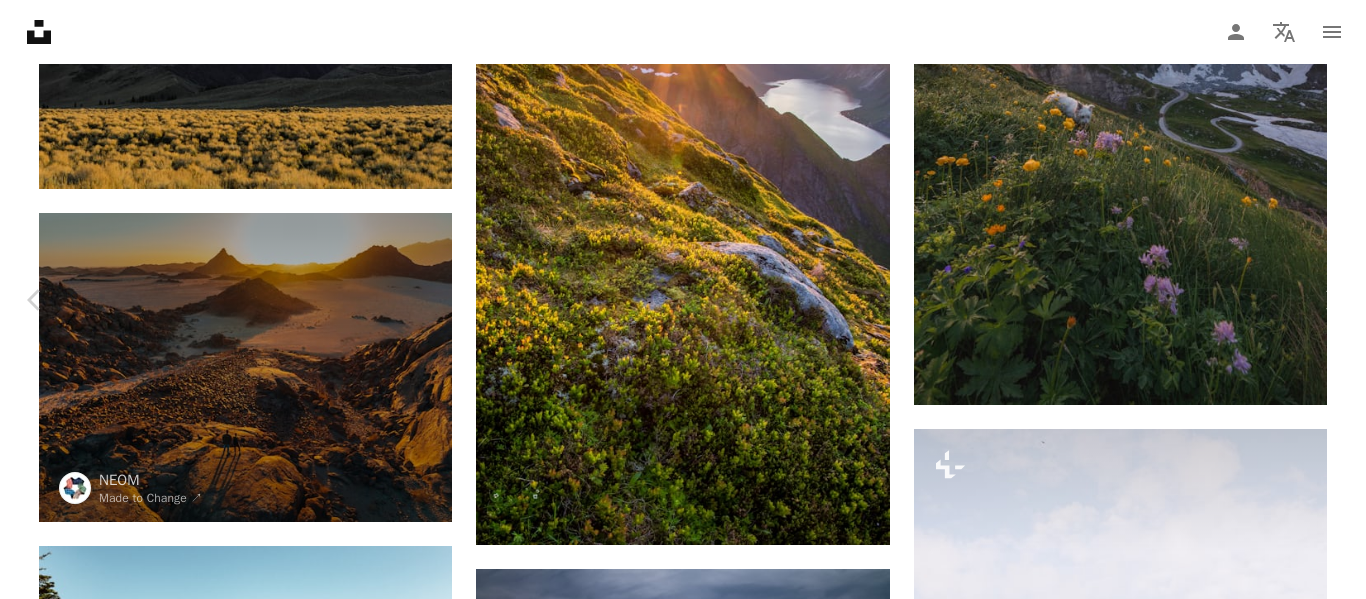 click on "Chevron right" at bounding box center [1331, 300] 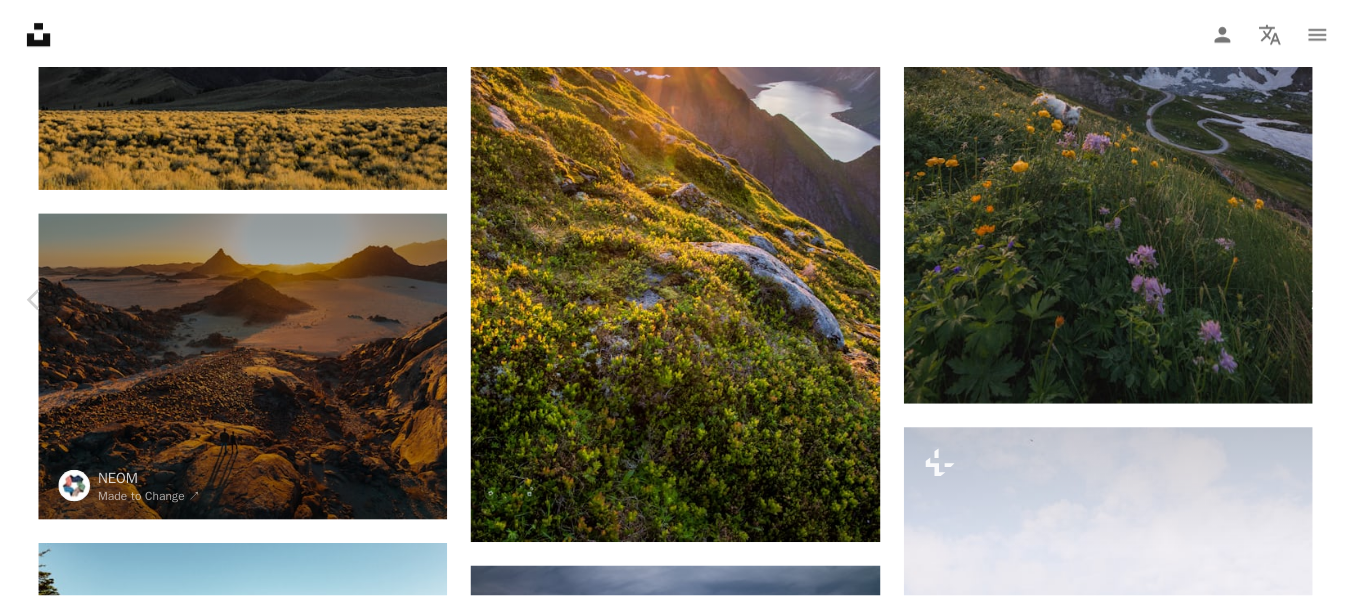 scroll, scrollTop: 0, scrollLeft: 0, axis: both 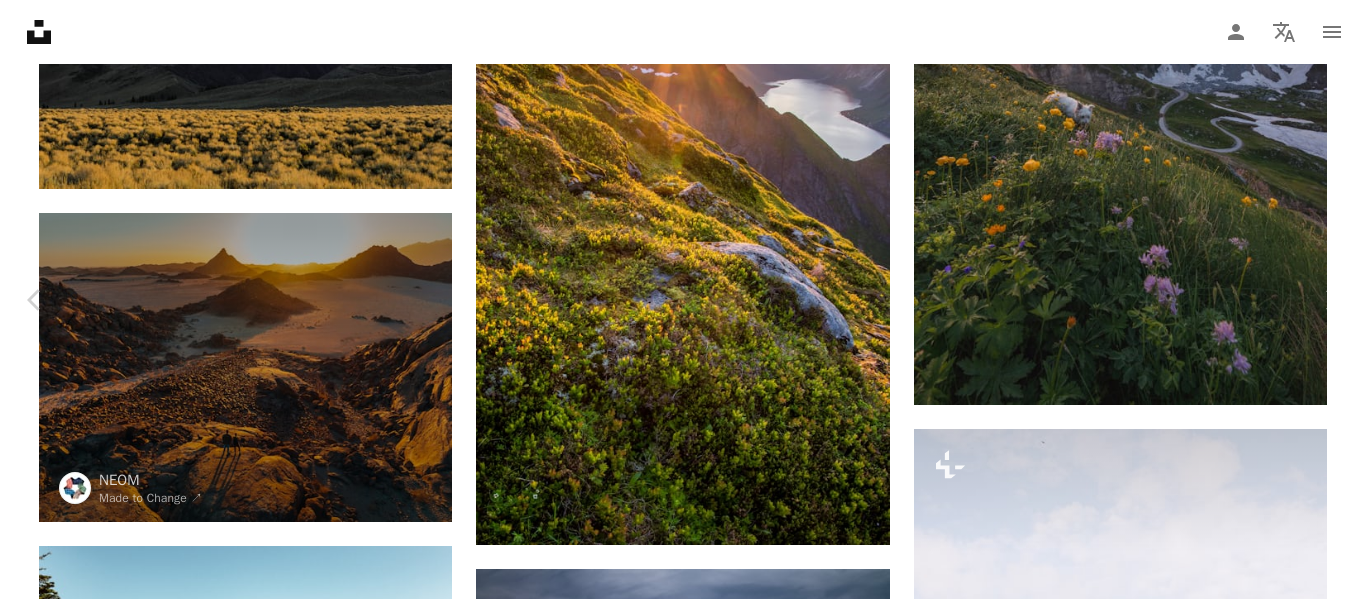 click on "Chevron right" 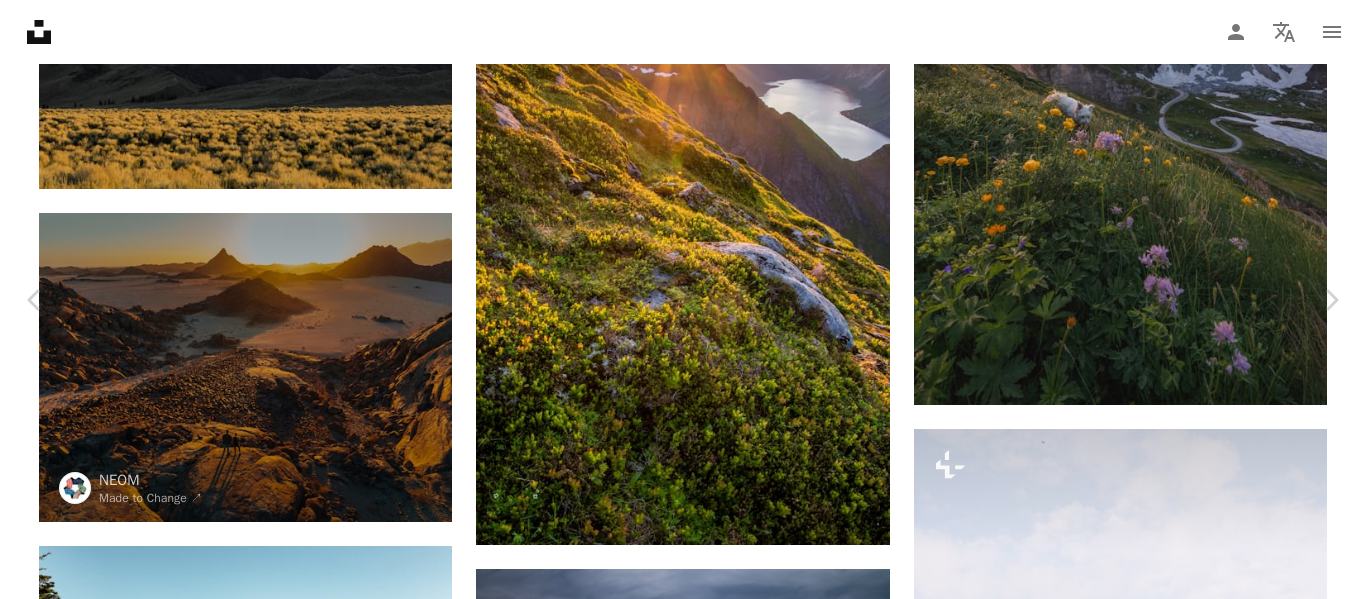 click on "An X shape Chevron left Chevron right [FIRST] [LAST] Disponible para contratación A checkmark inside of a circle A heart A plus sign Editar imagen   Plus sign for Unsplash+ Descargar gratis Chevron down Zoom in Visualizaciones 21.319.331 Descargas 168.956 Presentado en Fotos A forward-right arrow Compartir Info icon Información More Actions A map marker Sierra Nevada, United States Calendar outlined Publicado el  12 de febrero de 2017 Camera Canon, EOS 7D Safety Uso gratuito bajo la  Licencia Unsplash montaña nieve hierba campo amarillo aventura sombra roca California luz del sol Colinas valle frío afuera expedición cresta de la montaña papel tapiz fondo gris al aire libre Fondos Explora imágenes premium relacionadas en iStock  |  Ahorra un 20 % con el código UNSPLASH20 Imágenes relacionadas A heart A plus sign [FIRST] [LAST] Disponible para contratación A checkmark inside of a circle Arrow pointing down Plus sign for Unsplash+ A heart A plus sign Getty Images Para  Unsplash+ A lock   Descargar A heart" at bounding box center (683, 3593) 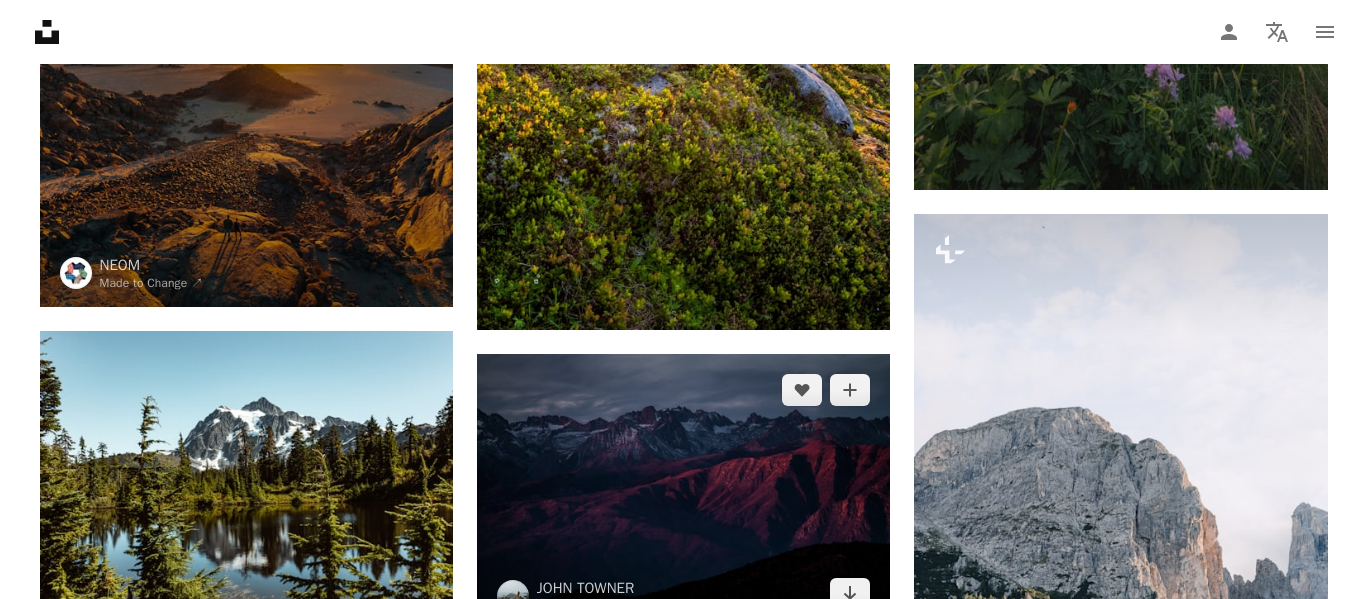 scroll, scrollTop: 2747, scrollLeft: 0, axis: vertical 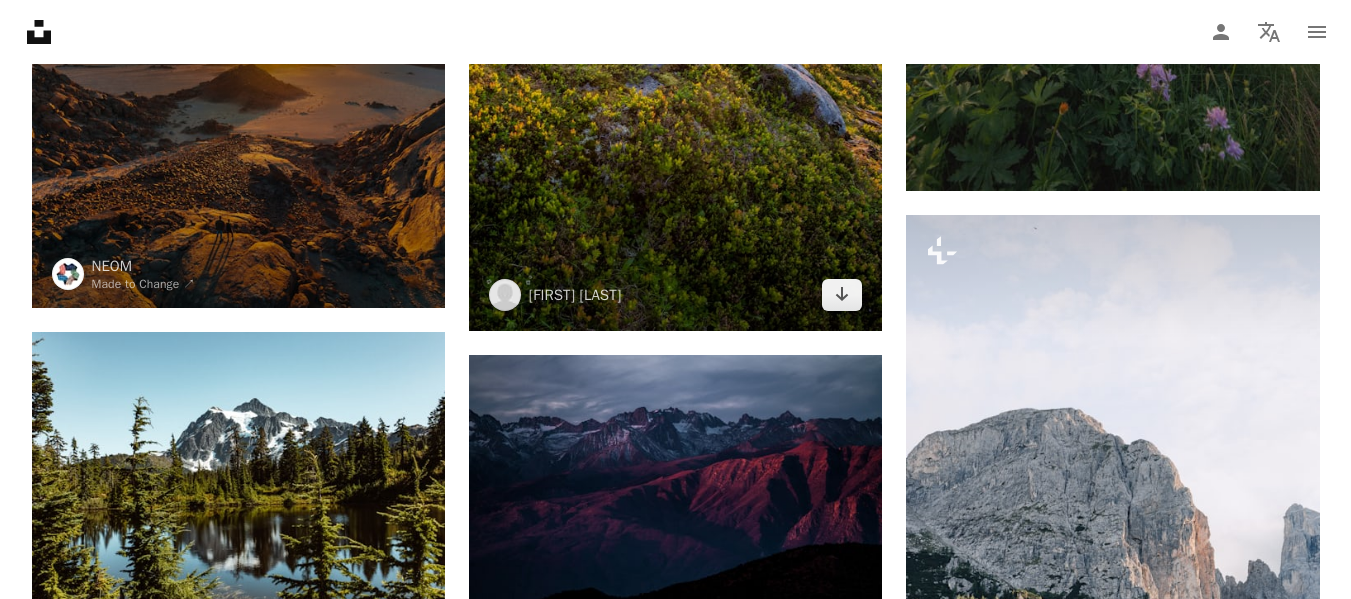 click at bounding box center (675, 21) 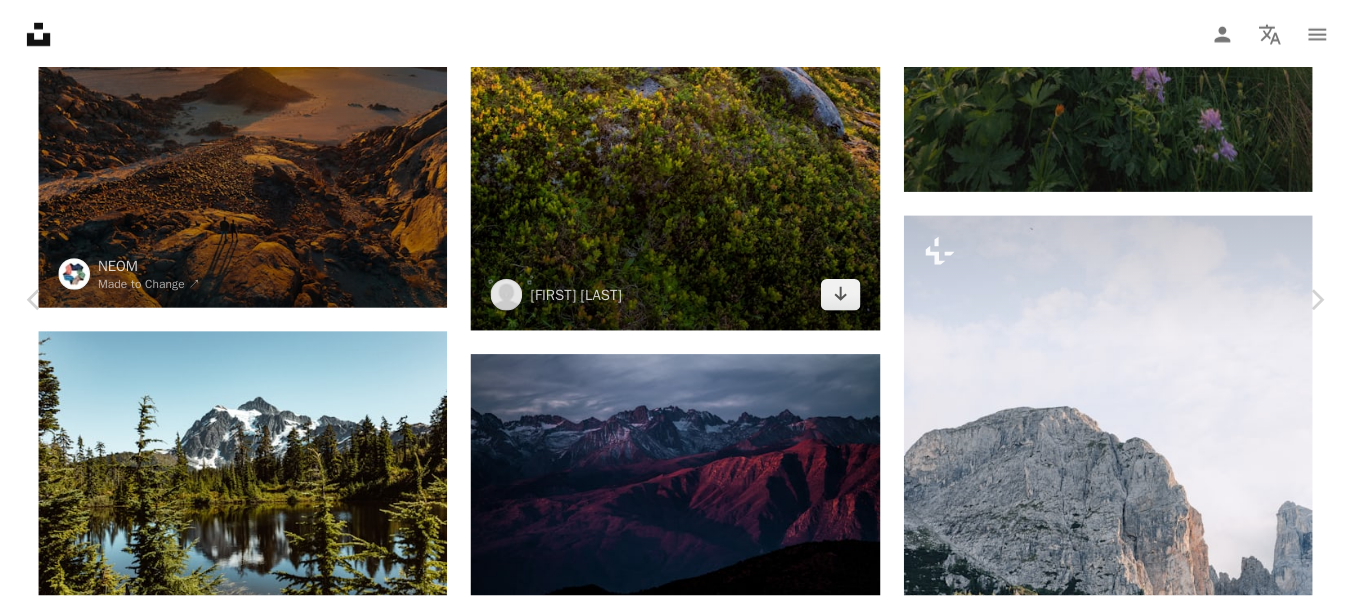 scroll, scrollTop: 7413, scrollLeft: 0, axis: vertical 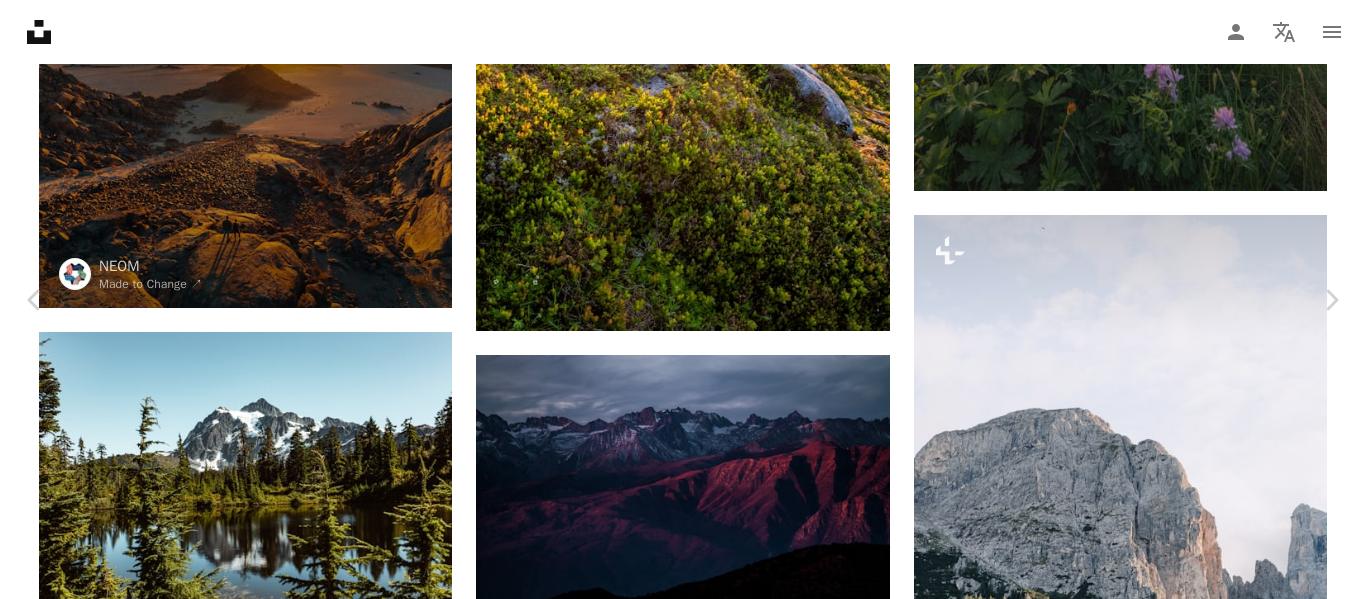 click on "An X shape Chevron left Chevron right [FIRST] [LAST] [FIRST][LAST] A heart A plus sign Editar imagen   Plus sign for Unsplash+ Descargar gratis Chevron down Zoom in Visualizaciones 8.265.998 Descargas 246.838 Presentado en Fotos ,  Naturaleza A forward-right arrow Compartir Info icon Información More Actions A map marker Lofoten Calendar outlined Publicado el  14 de noviembre de 2018 Camera NIKON CORPORATION, NIKON D610 Safety Uso gratuito bajo la  Licencia Unsplash montaña amanecer Mañana sol Hora dorada Rayos de sol Rayos fondo luz paisaje marrón luz del sol al aire libre campo cordillera pico desierto bengala Lofoten cuesta Imágenes de dominio público Explora imágenes premium relacionadas en iStock  |  Ahorra un 20 % con el código UNSPLASH20 Ver más en iStock  ↗️ Imágenes relacionadas A heart A plus sign [FIRST] [LAST] Disponible para contratación A checkmark inside of a circle Arrow pointing down A heart A plus sign [FIRST] [LAST] Disponible para contratación A checkmark inside of a circle" at bounding box center (683, 3379) 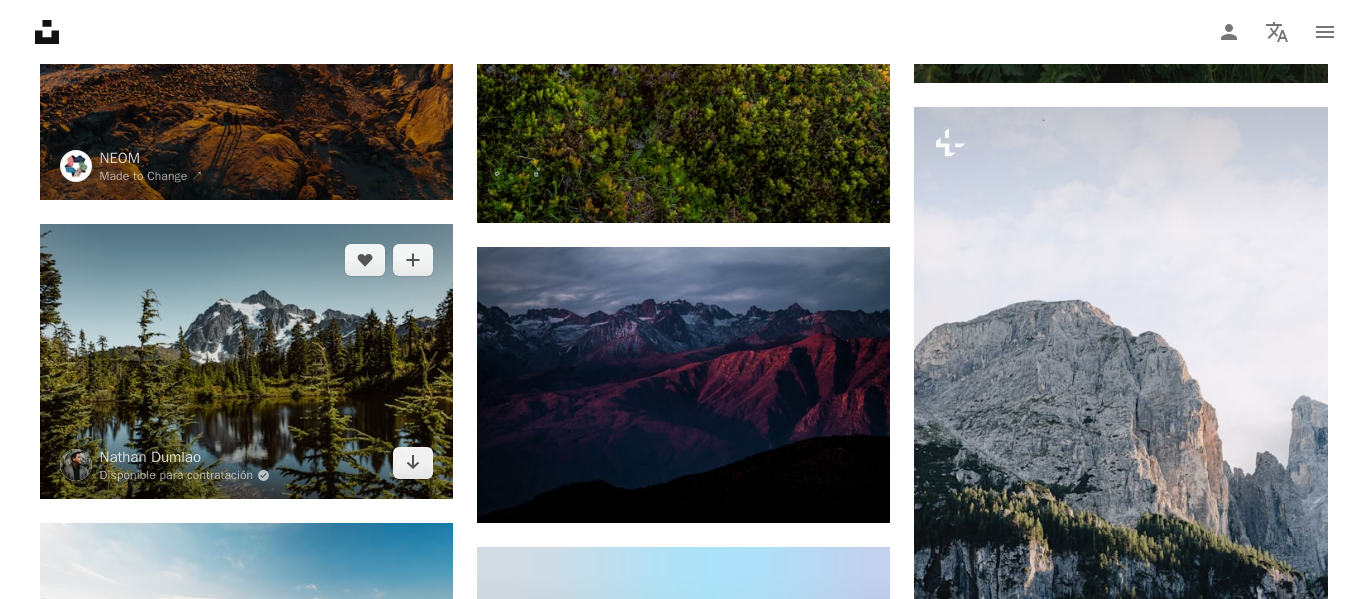 scroll, scrollTop: 2870, scrollLeft: 0, axis: vertical 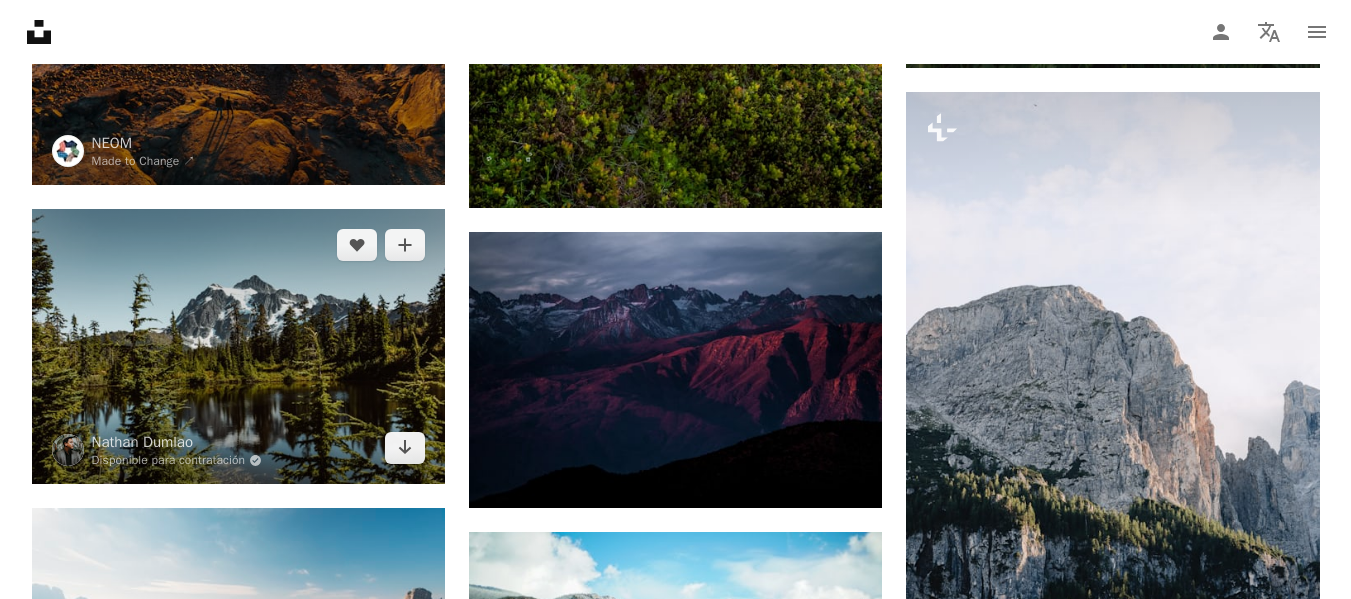 click at bounding box center (238, 346) 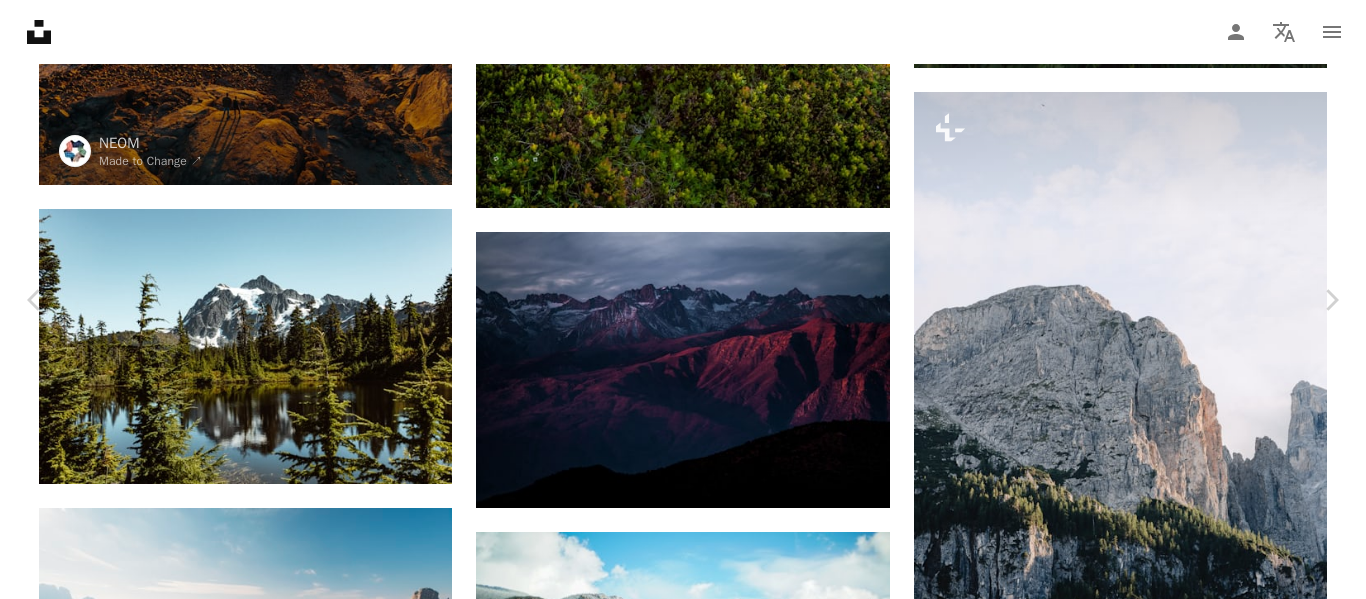scroll, scrollTop: 2127, scrollLeft: 0, axis: vertical 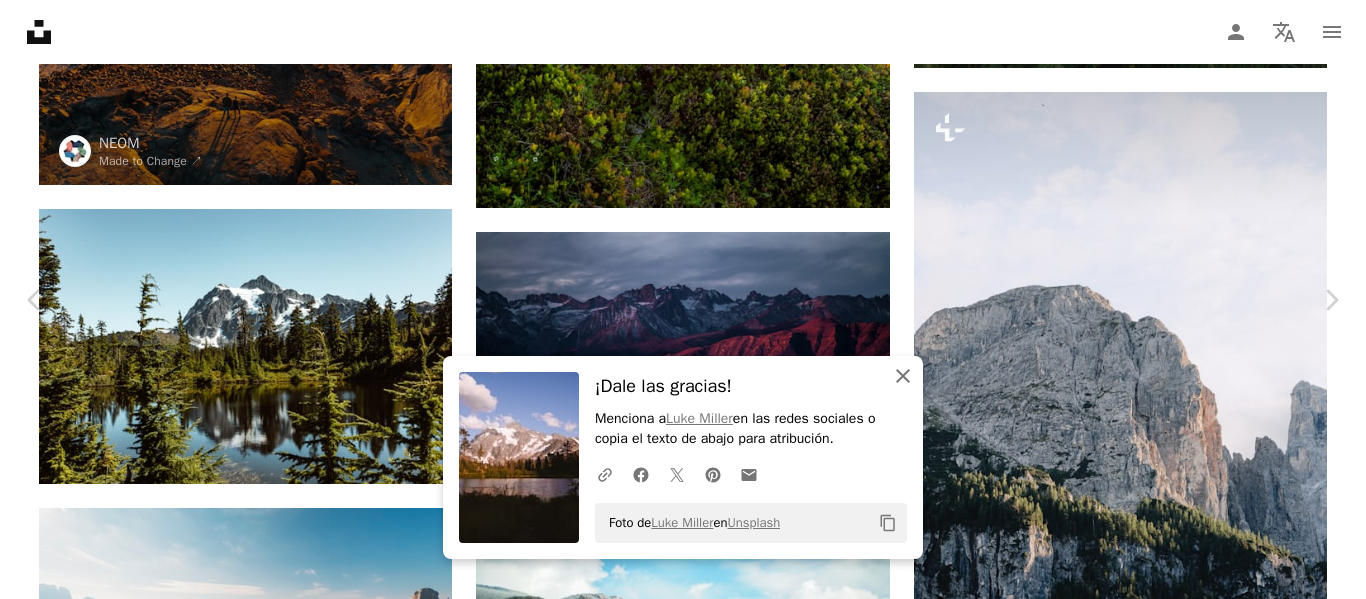click on "An X shape Cerrar" at bounding box center [903, 376] 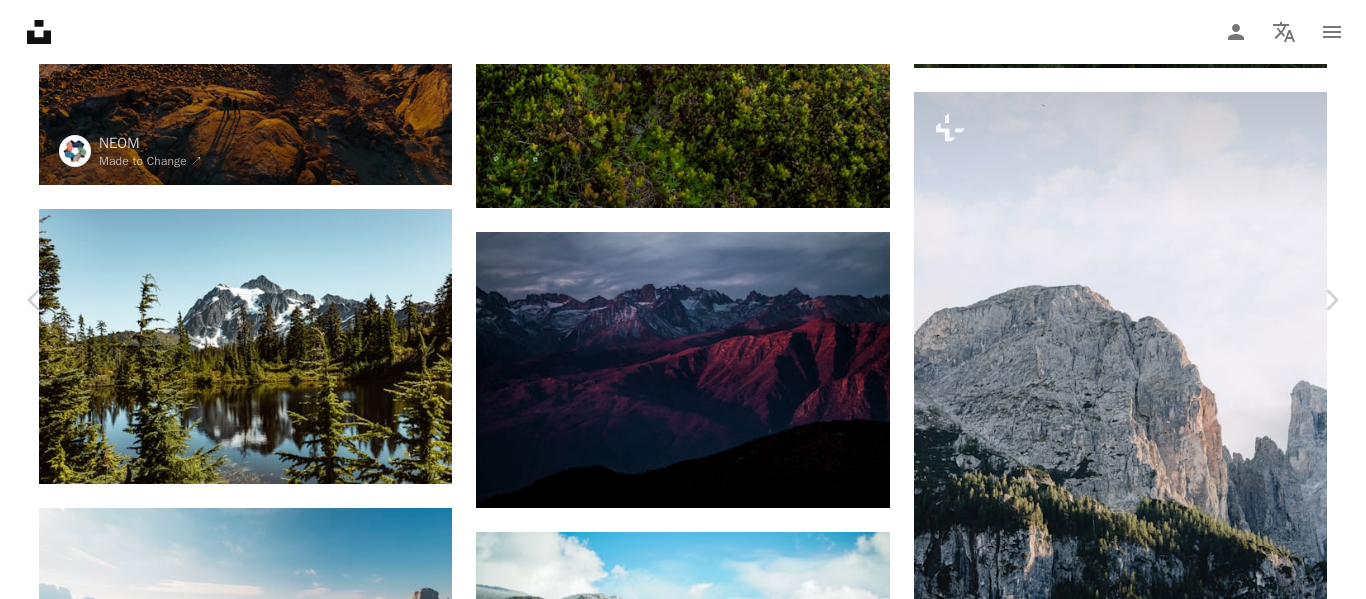 scroll, scrollTop: 2145, scrollLeft: 0, axis: vertical 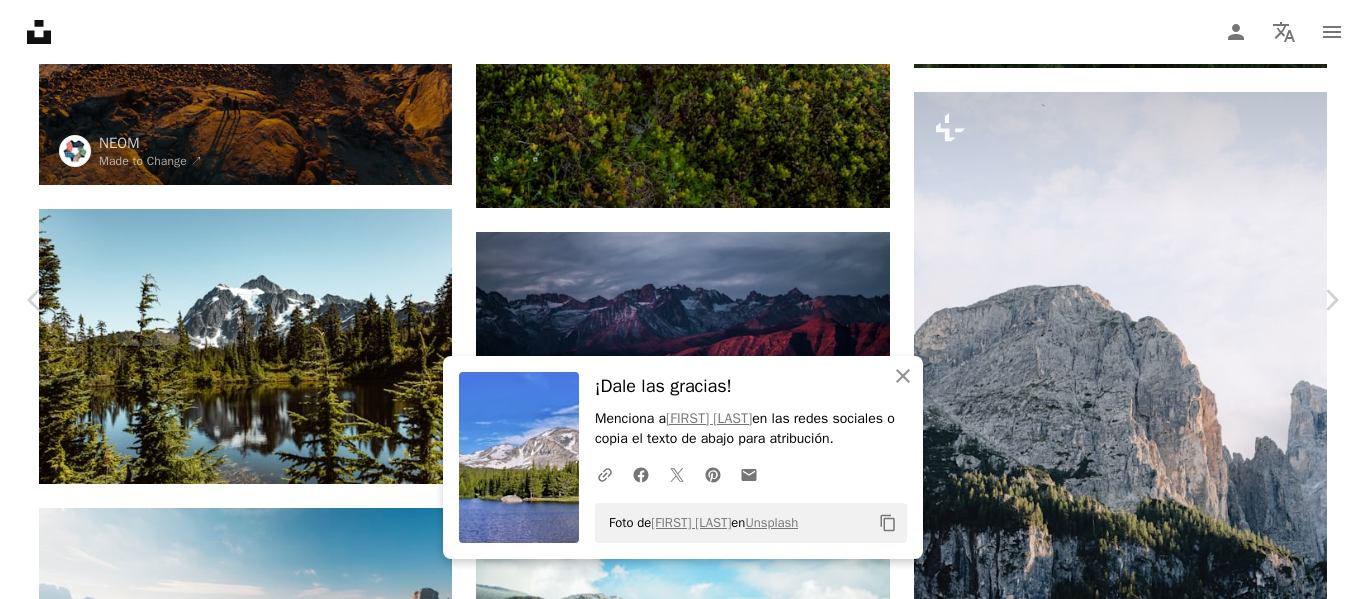 click on "¡Dale las gracias!" at bounding box center [751, 386] 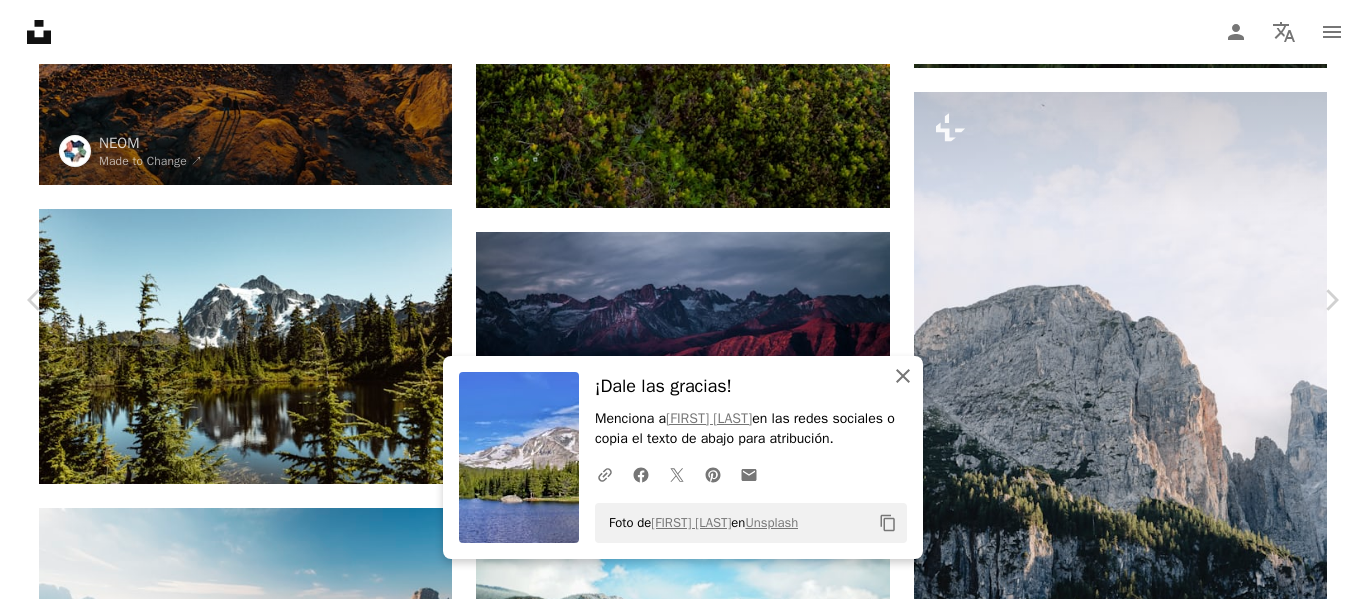 click on "An X shape" 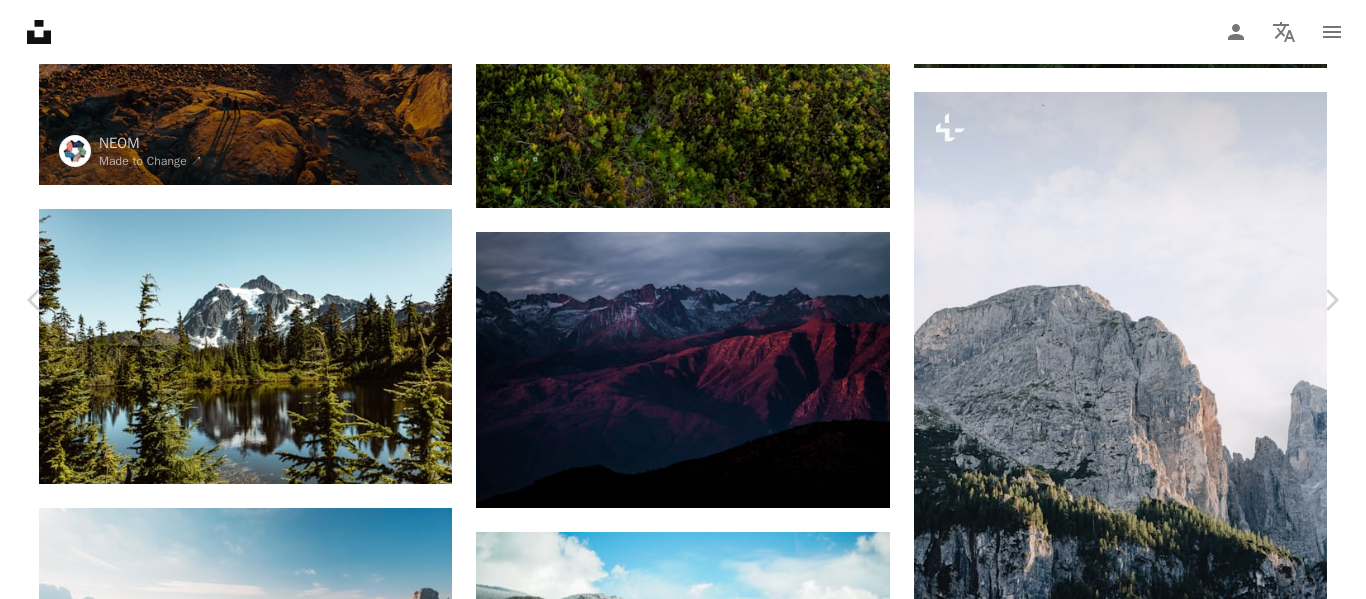 scroll, scrollTop: 2100, scrollLeft: 0, axis: vertical 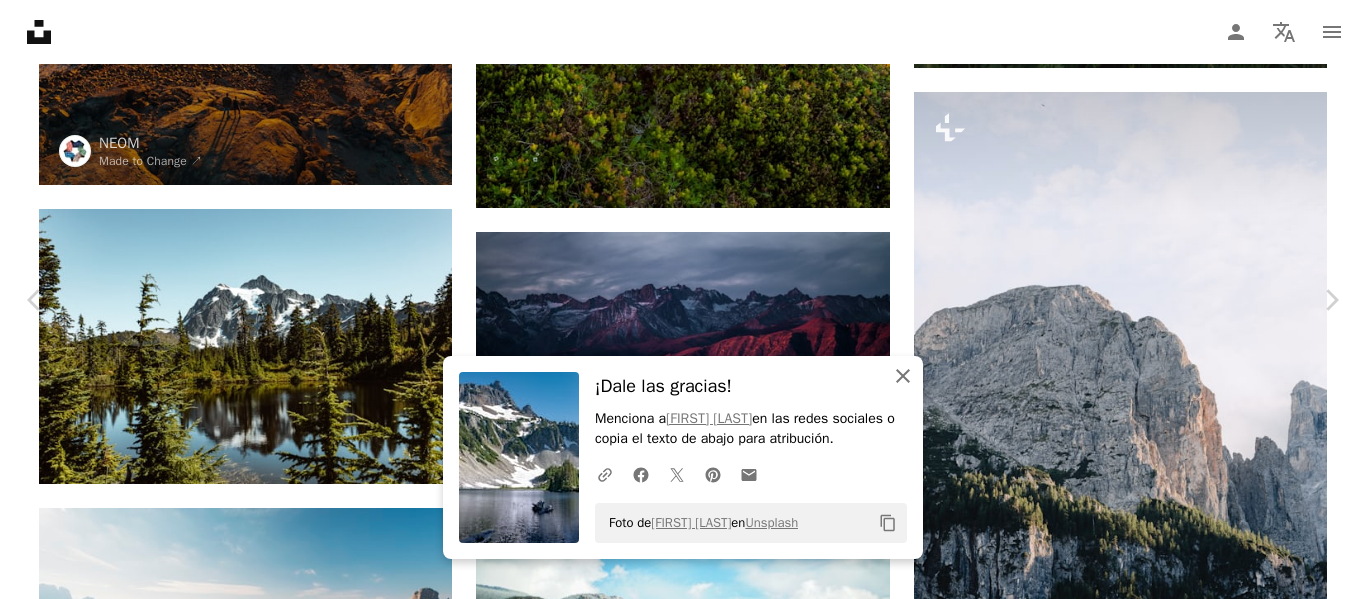 click 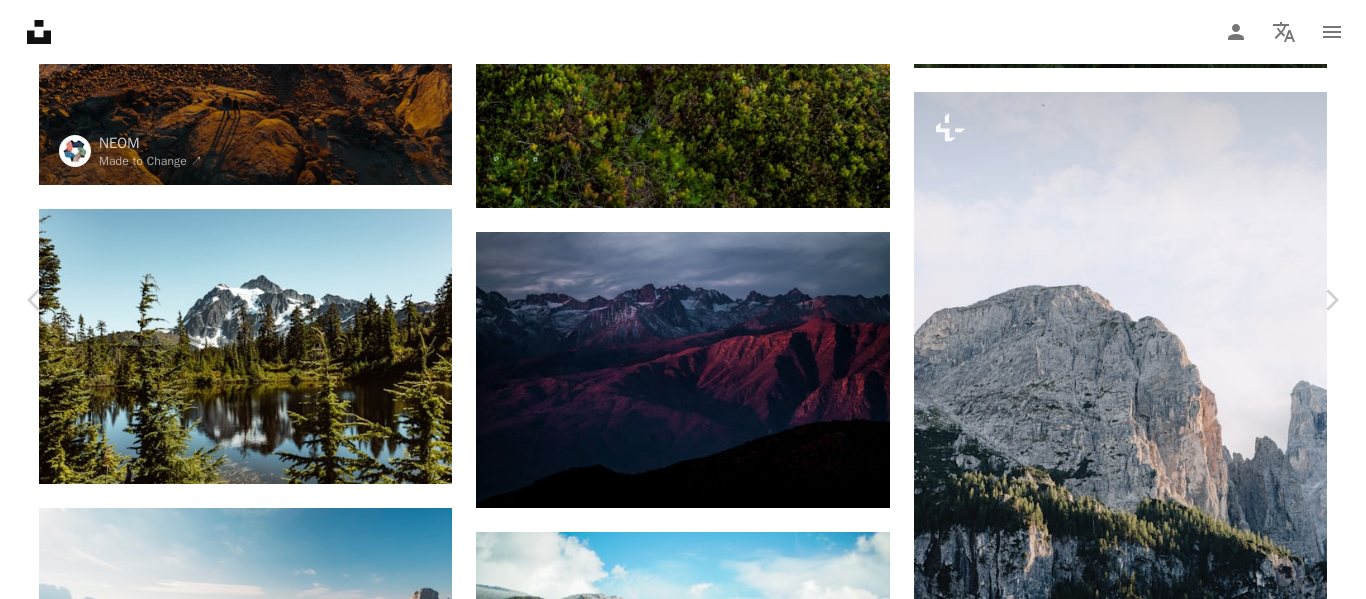 scroll, scrollTop: 1498, scrollLeft: 0, axis: vertical 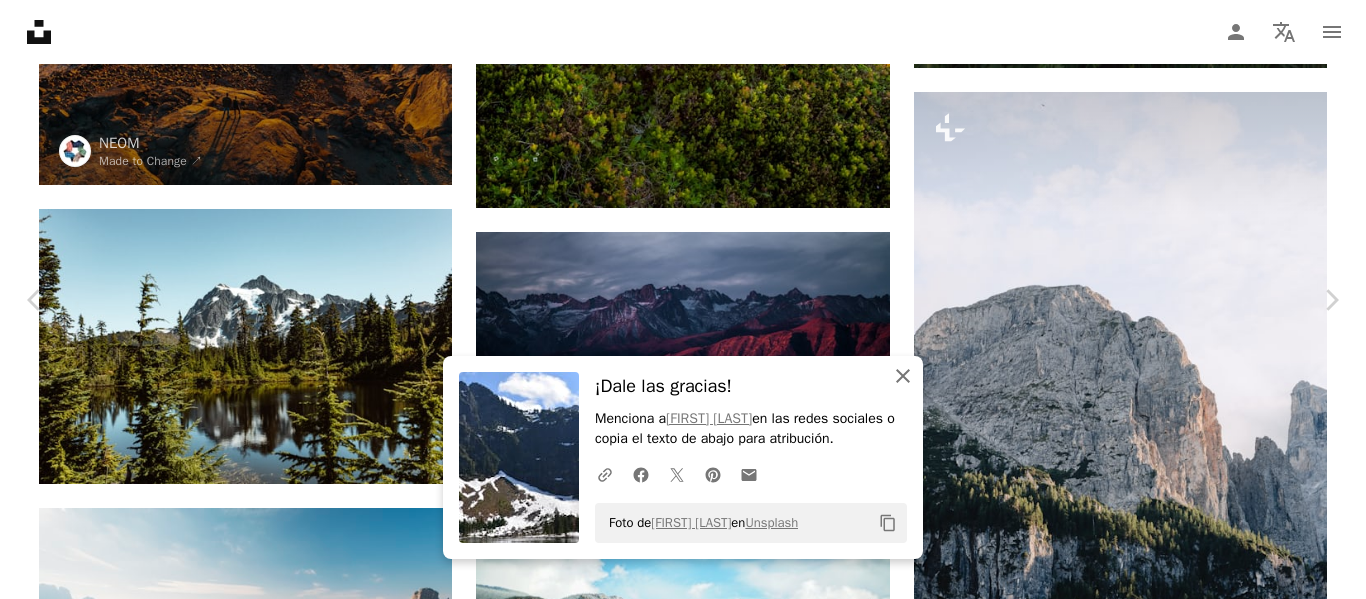 click on "An X shape" 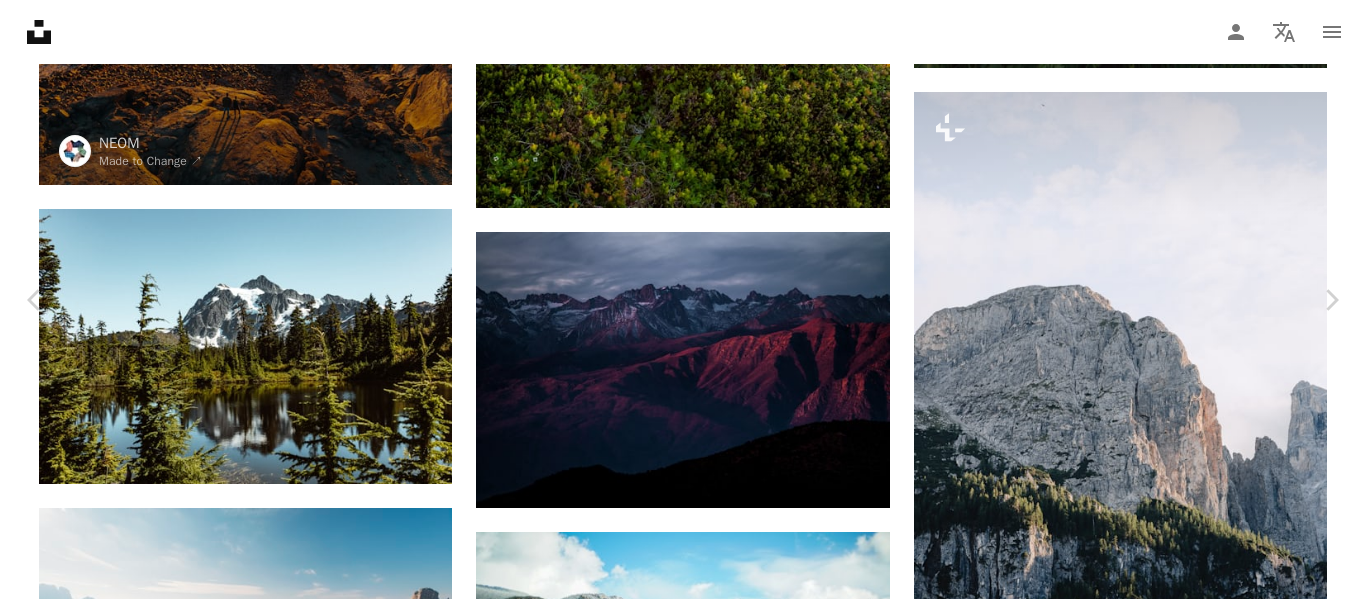 scroll, scrollTop: 2400, scrollLeft: 0, axis: vertical 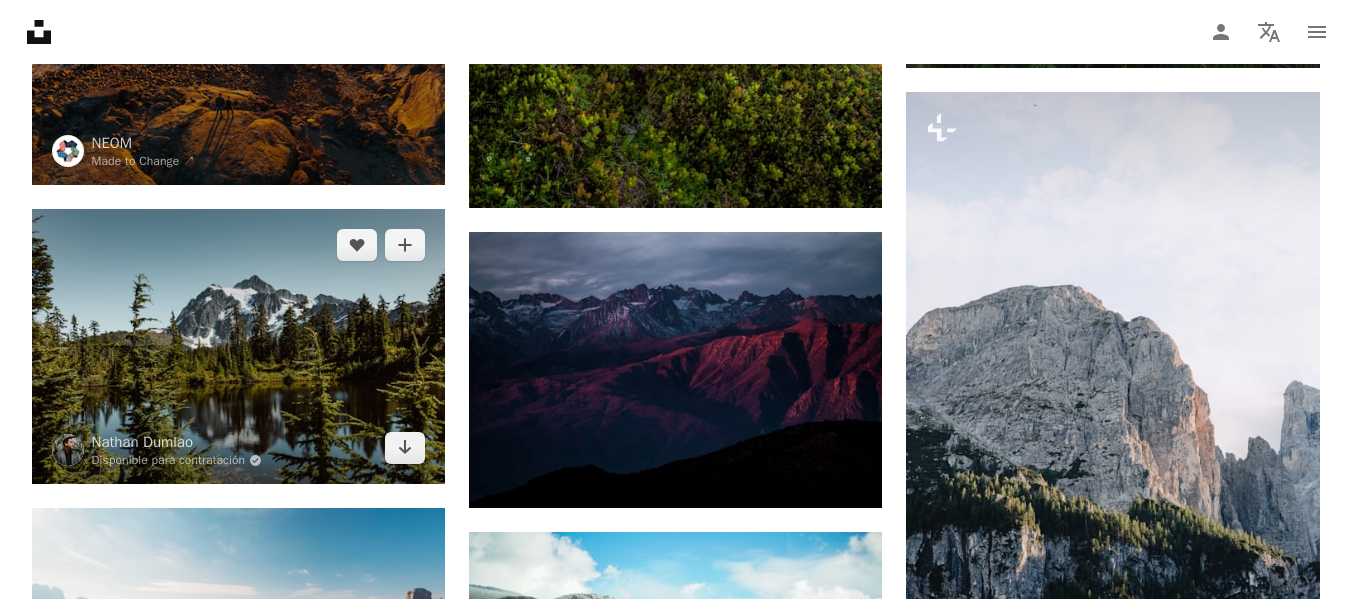 click at bounding box center (238, 346) 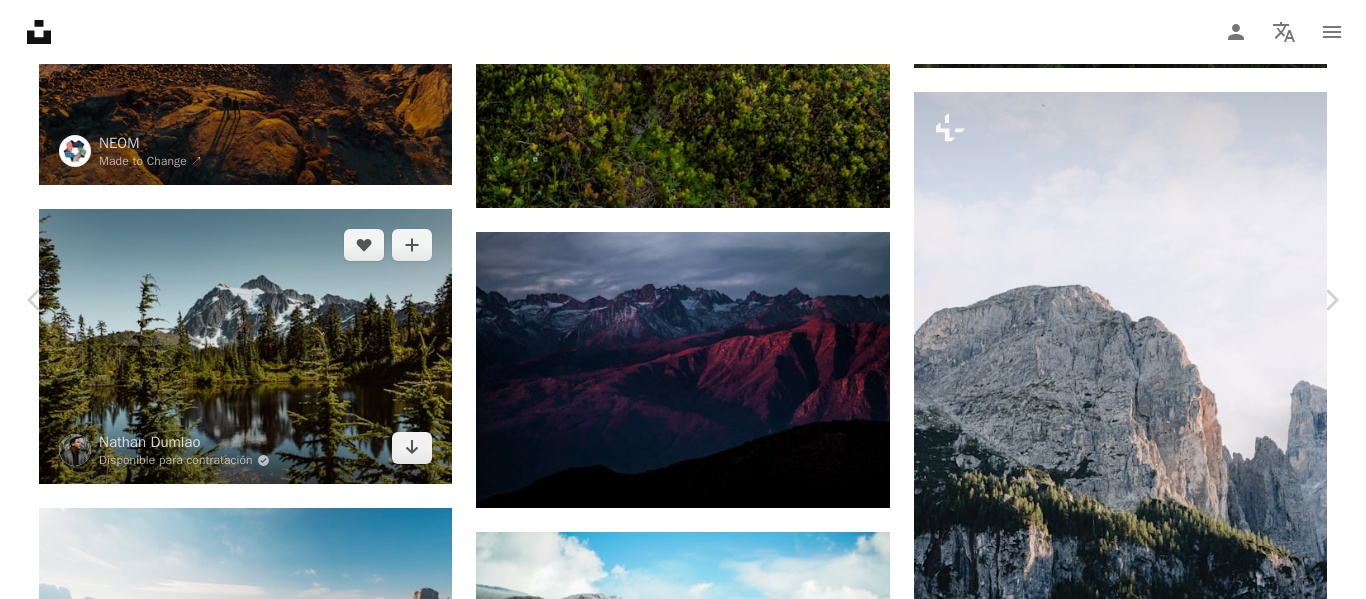 scroll, scrollTop: 1823, scrollLeft: 0, axis: vertical 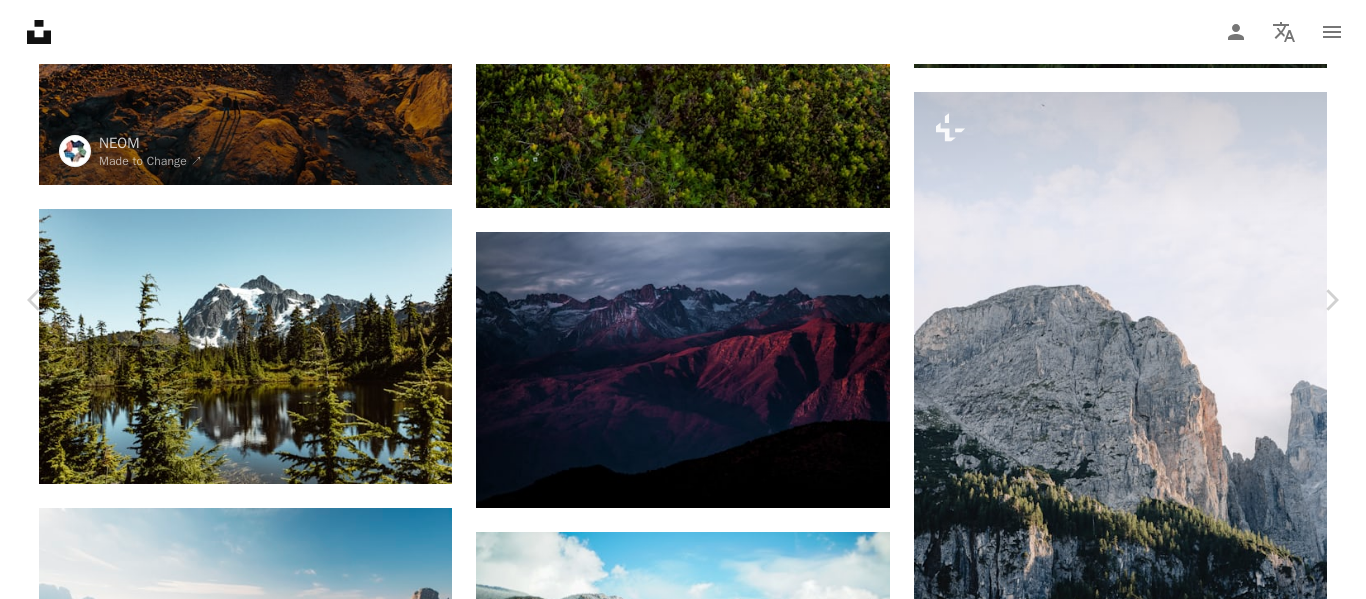 click at bounding box center (676, 3212) 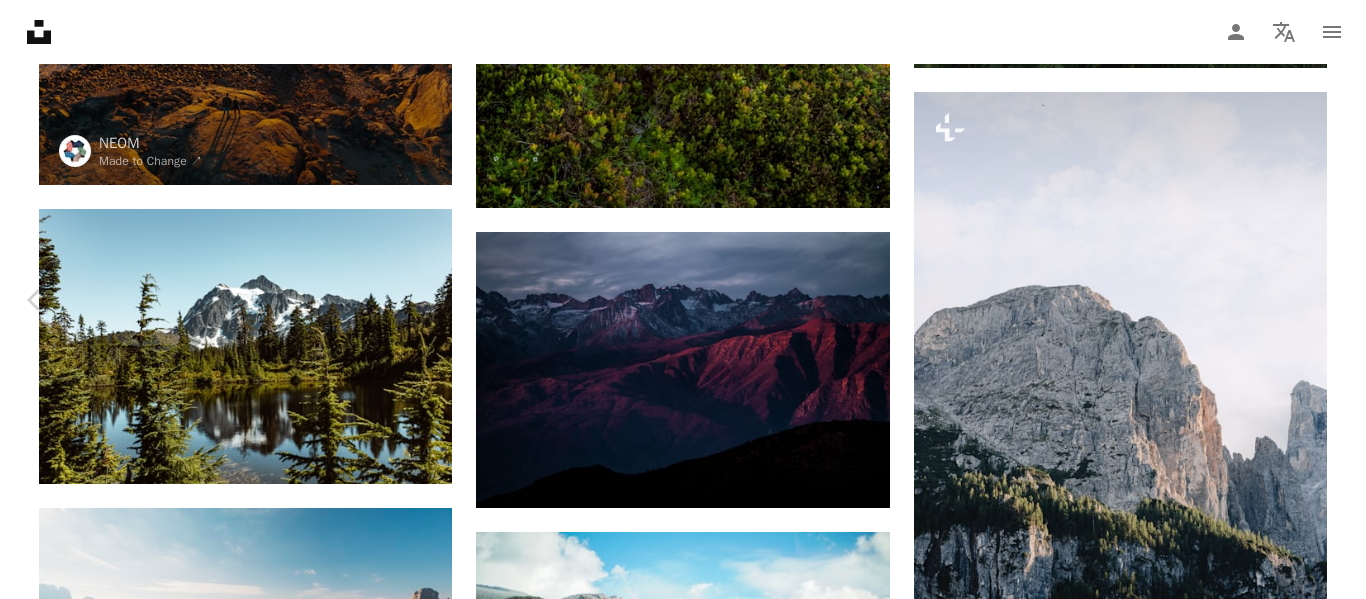 click on "Chevron right" at bounding box center [1331, 300] 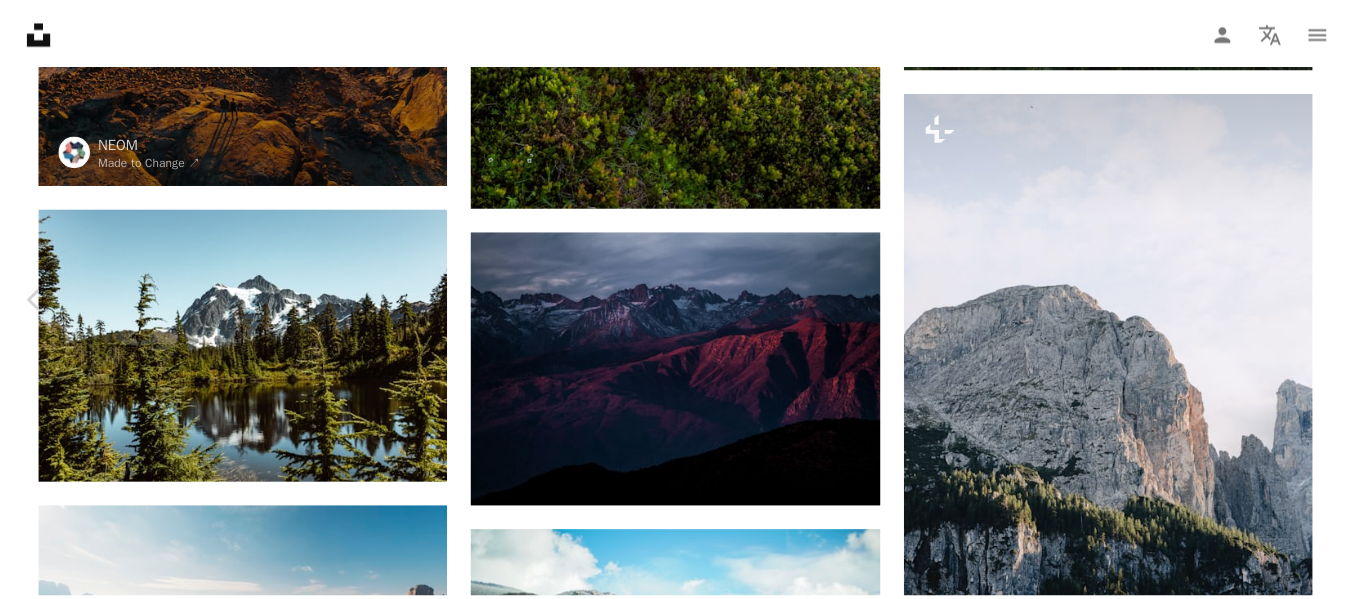 scroll, scrollTop: 0, scrollLeft: 0, axis: both 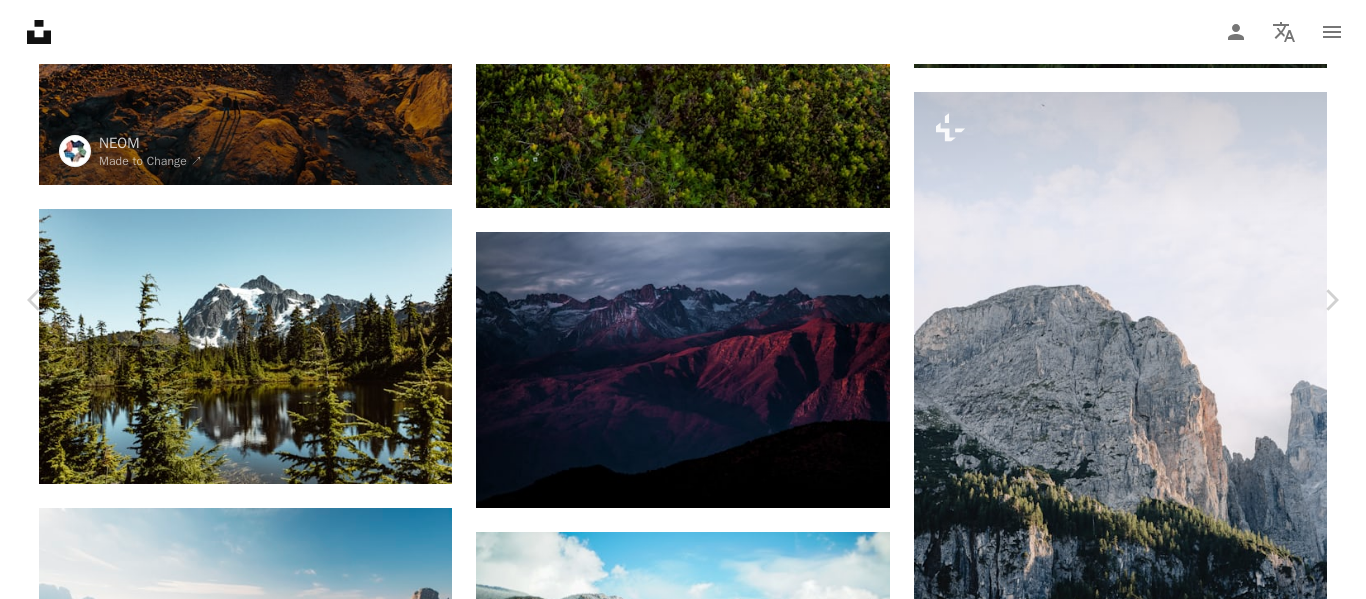 click on "An X shape Chevron left Chevron right [FIRST] [LAST] [FIRST][LAST] A heart A plus sign Editar imagen   Plus sign for Unsplash+ Descargar gratis Chevron down Zoom in Visualizaciones 1892 Descargas 75 A forward-right arrow Compartir Info icon Información More Actions A map marker Mystic Lake, WA, USA Calendar outlined Publicado el  25 de septiembre de 2024 Camera Canon, EOS Rebel T7 Safety Uso gratuito bajo la  Licencia Unsplash montaña nubes cielo azul paisaje lago parque nacional del monte lluvioso lago alpino Terreno rocoso Estados Unidos al aire libre cordillera pico vegetación desierto abeto conífera Abies Imágenes de dominio público Explora imágenes premium relacionadas en iStock  |  Ahorra un 20 % con el código UNSPLASH20 Imágenes relacionadas" at bounding box center (683, 5542) 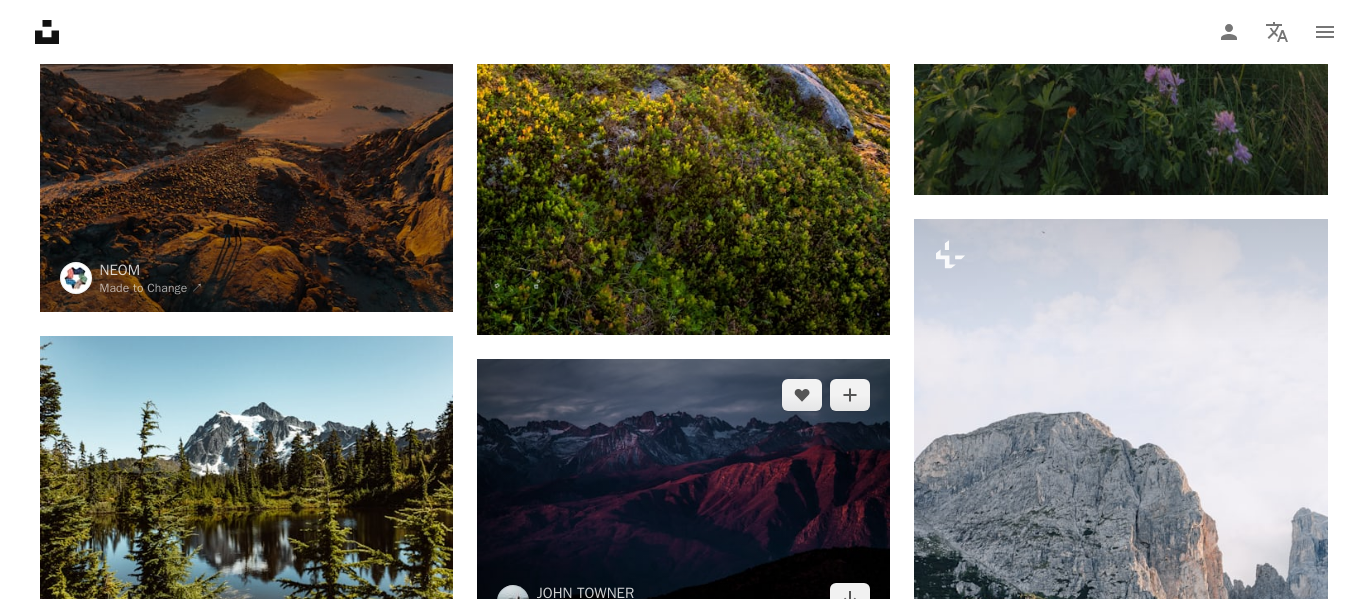 scroll, scrollTop: 2603, scrollLeft: 0, axis: vertical 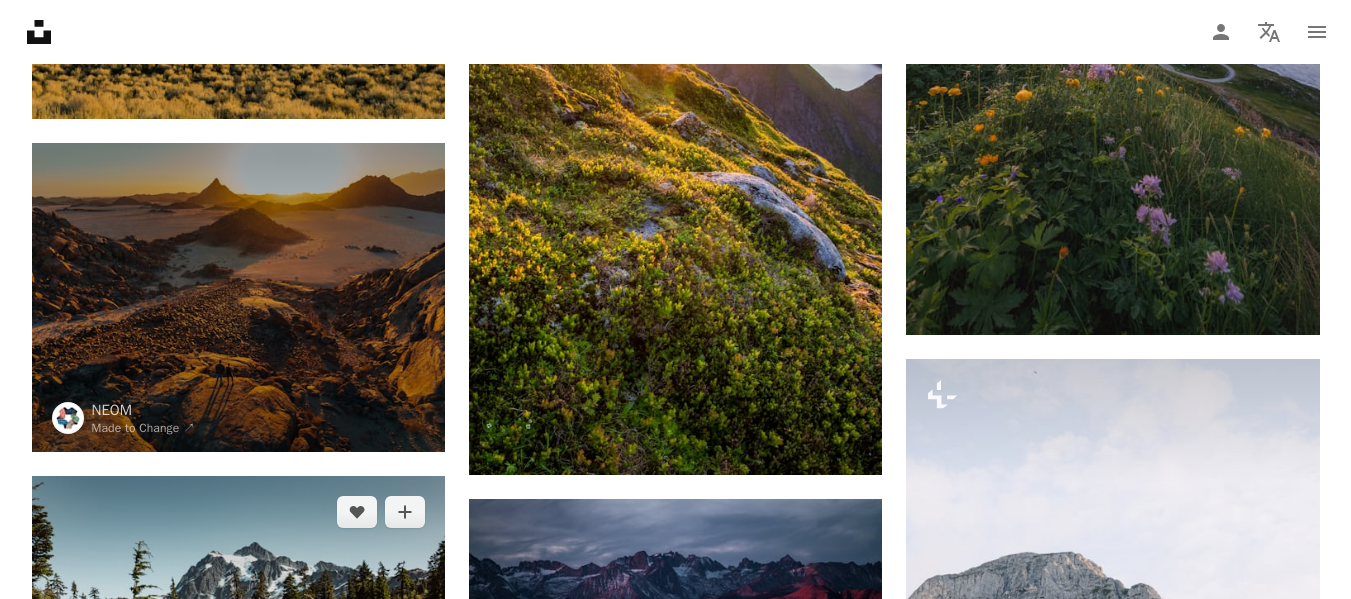 click at bounding box center [238, 613] 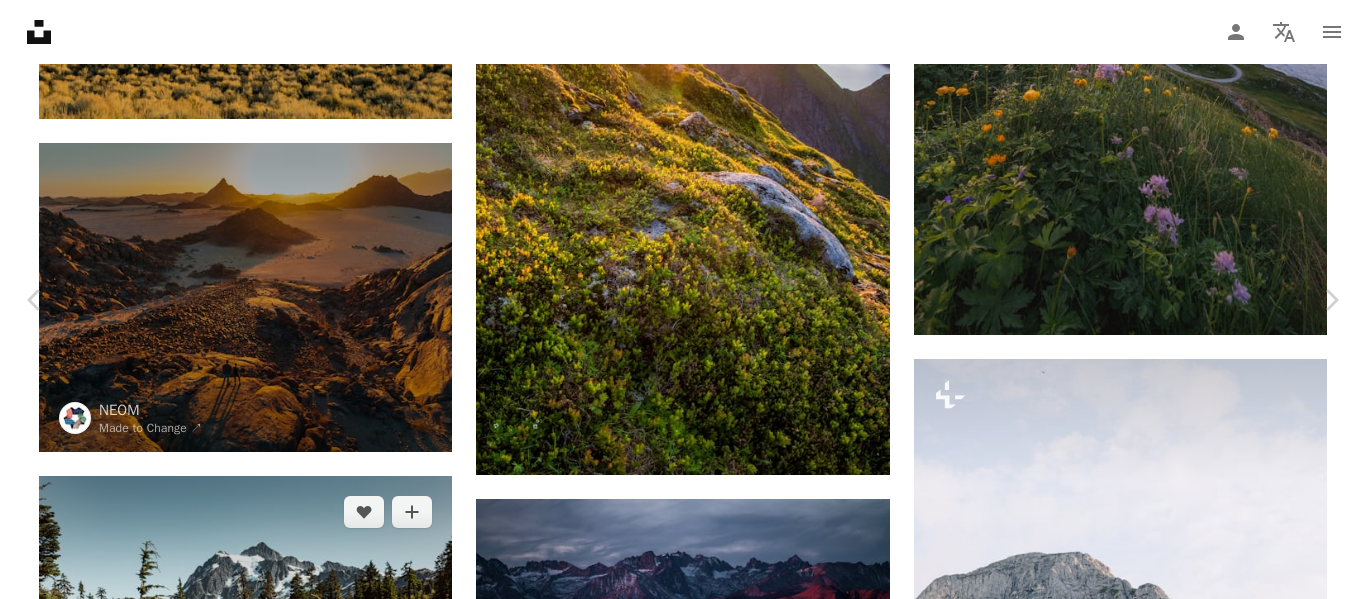 scroll, scrollTop: 2117, scrollLeft: 0, axis: vertical 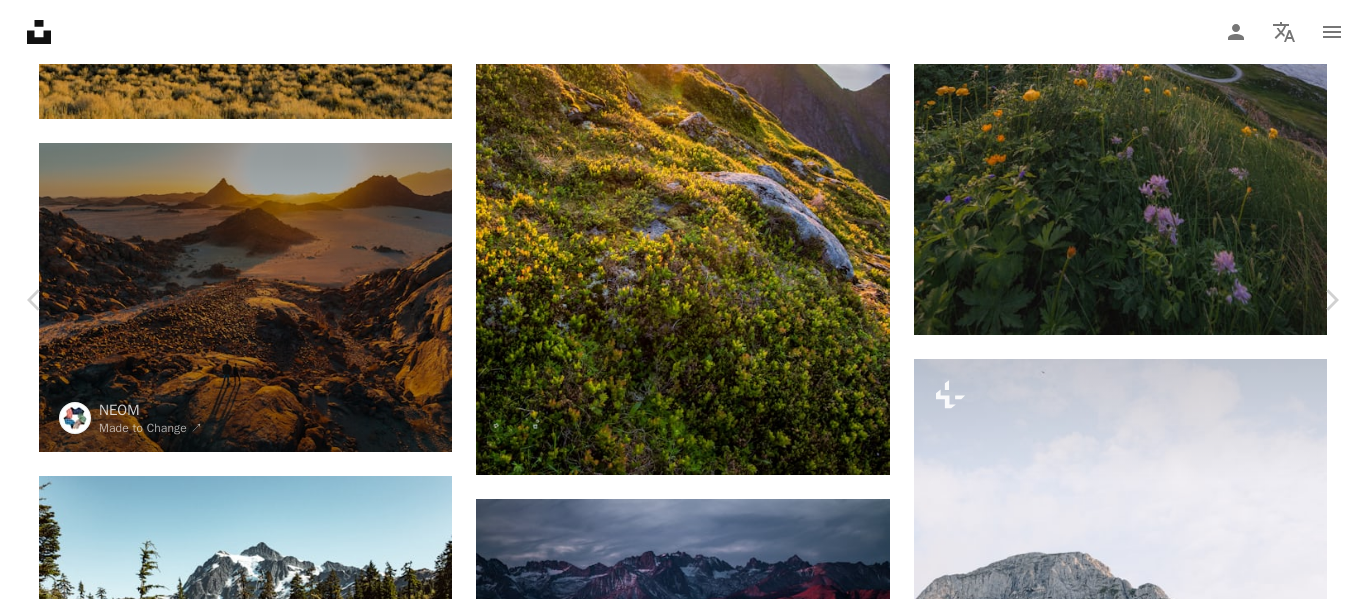 click on "Disponible para contratación A checkmark inside of a circle" at bounding box center [635, 5843] 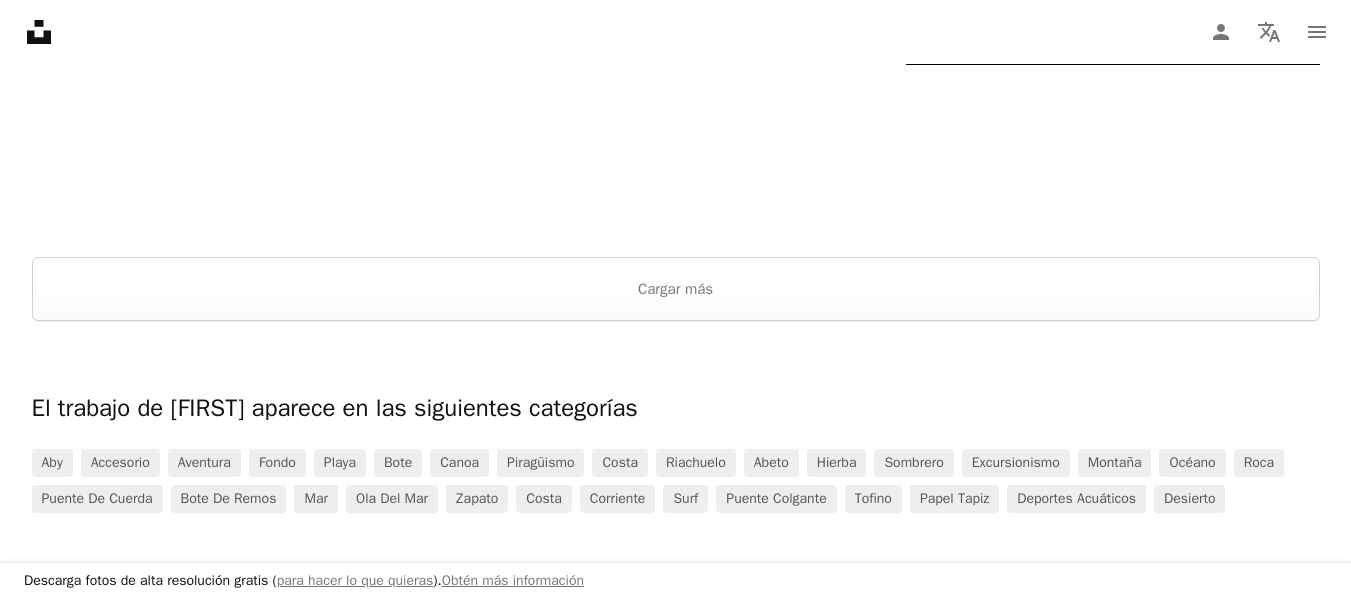 scroll, scrollTop: 3977, scrollLeft: 0, axis: vertical 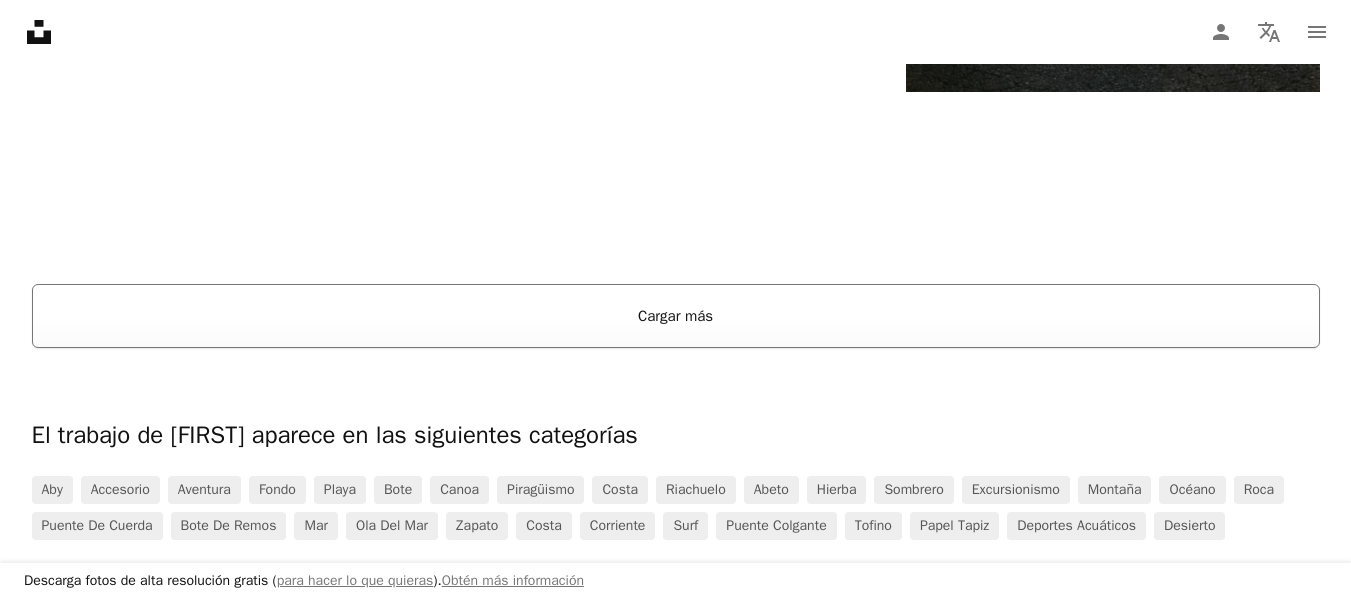 click on "Cargar más" at bounding box center [676, 316] 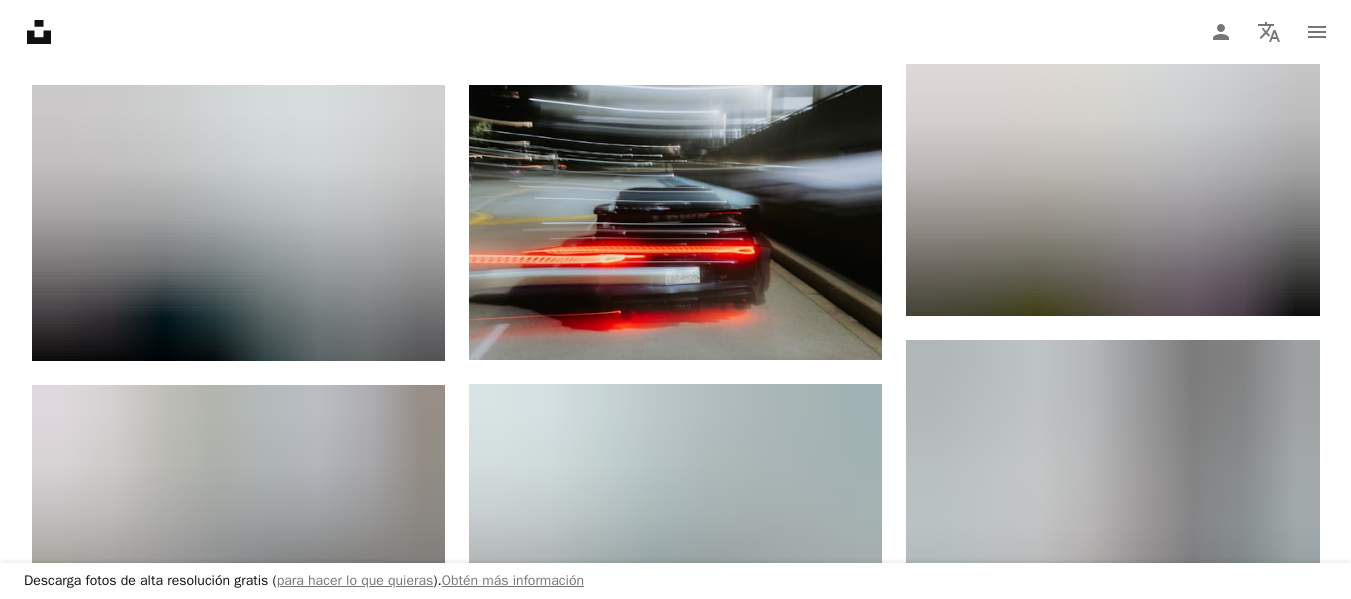 scroll, scrollTop: 4054, scrollLeft: 0, axis: vertical 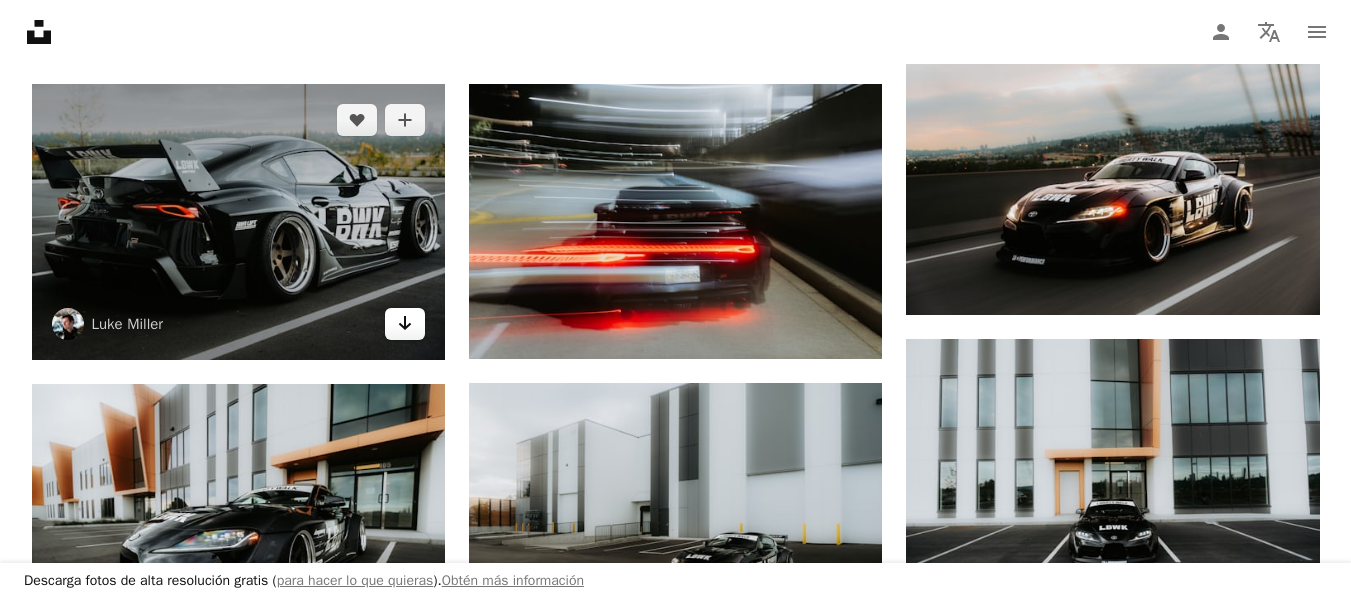 click on "Arrow pointing down" 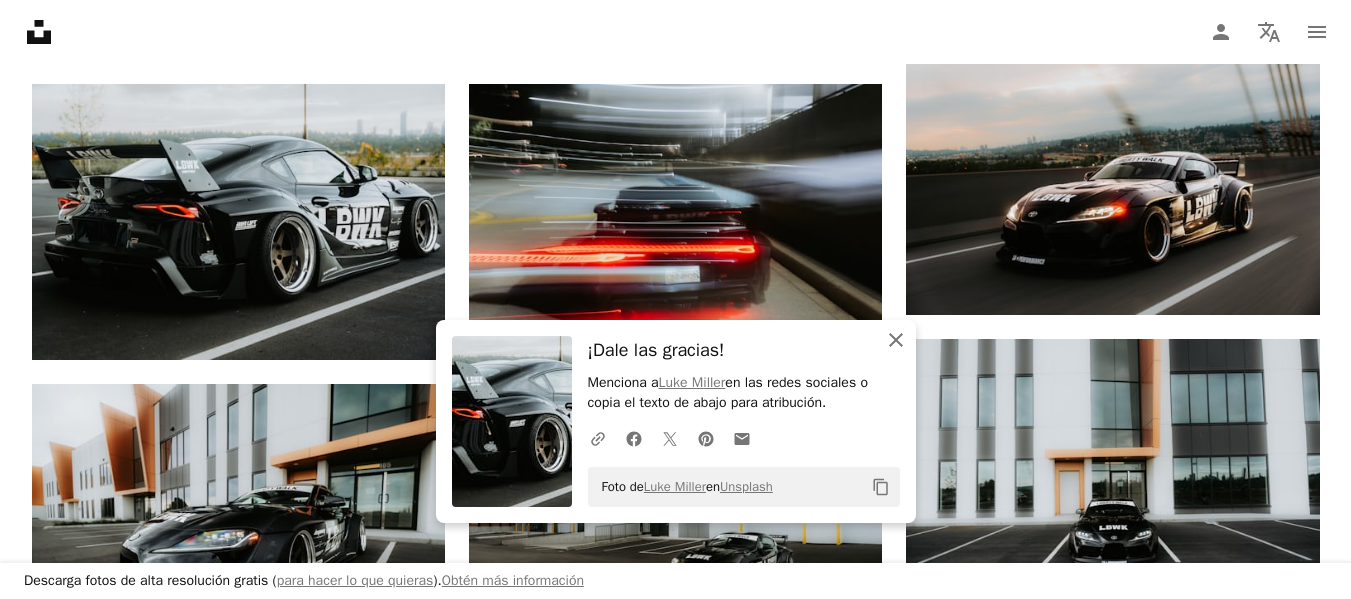 click on "An X shape" 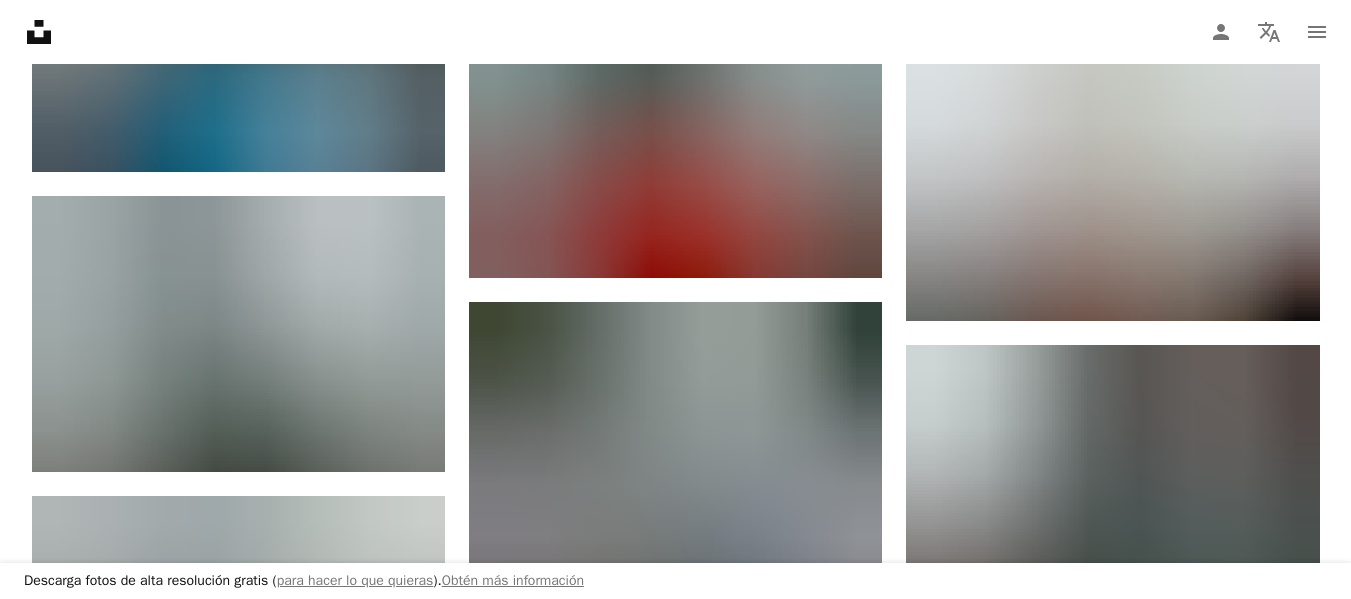 scroll, scrollTop: 82345, scrollLeft: 0, axis: vertical 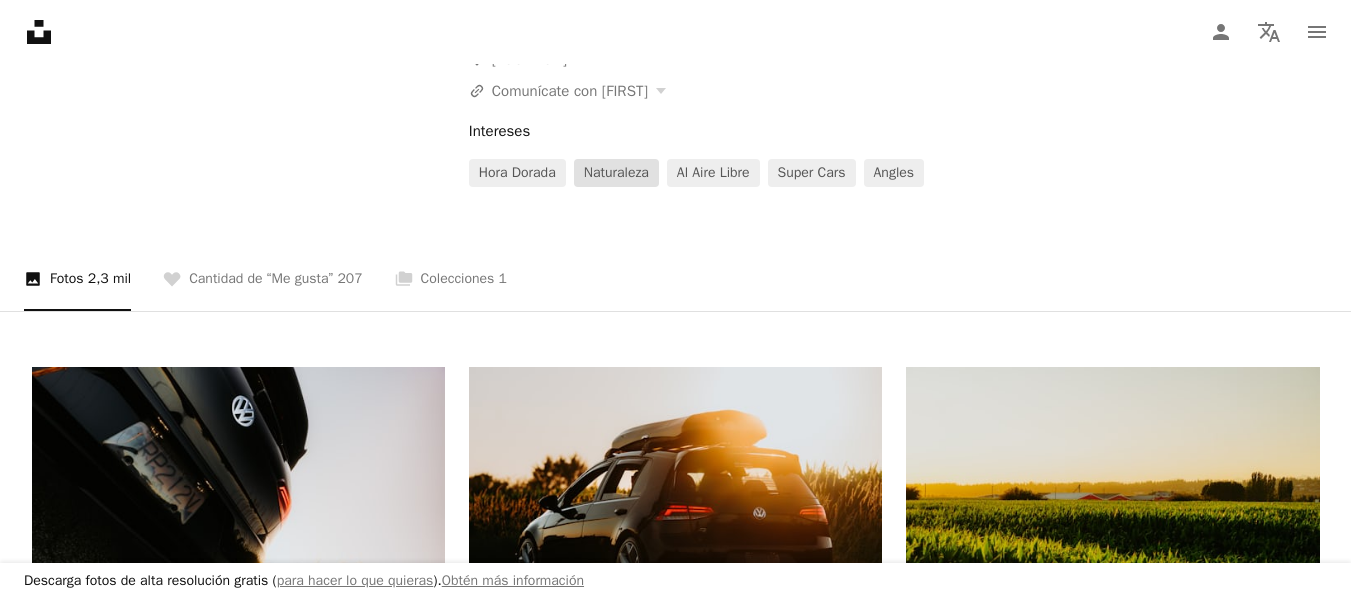 click on "naturaleza" at bounding box center (616, 173) 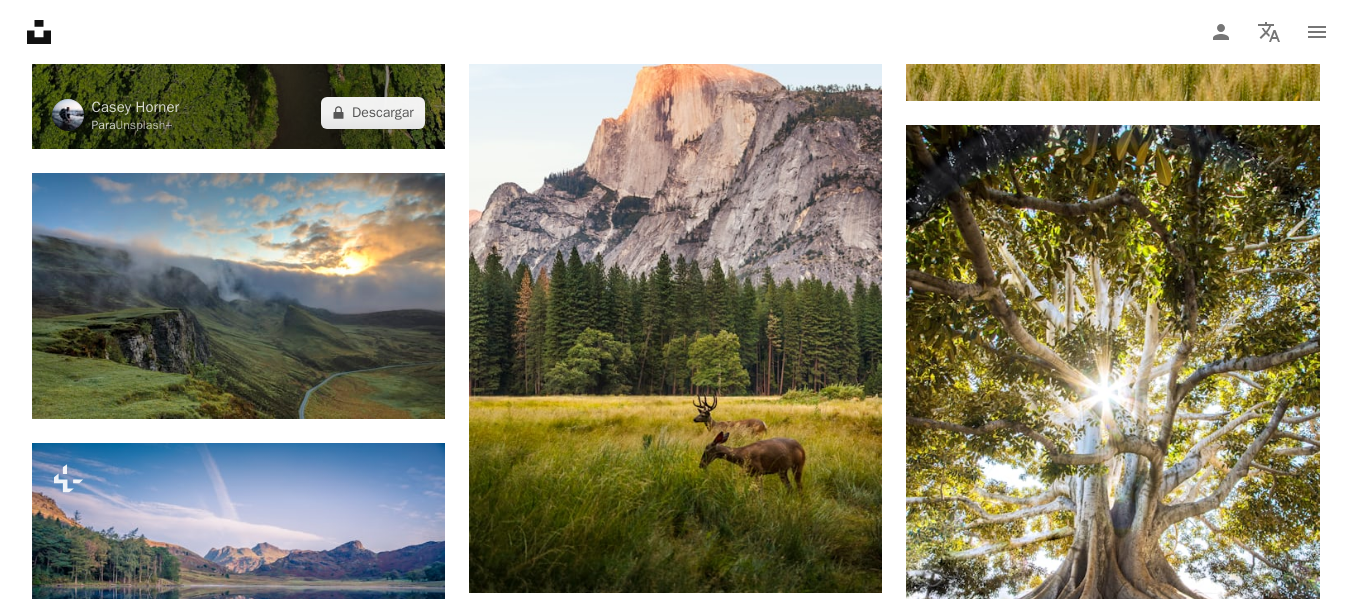 scroll, scrollTop: 1287, scrollLeft: 0, axis: vertical 